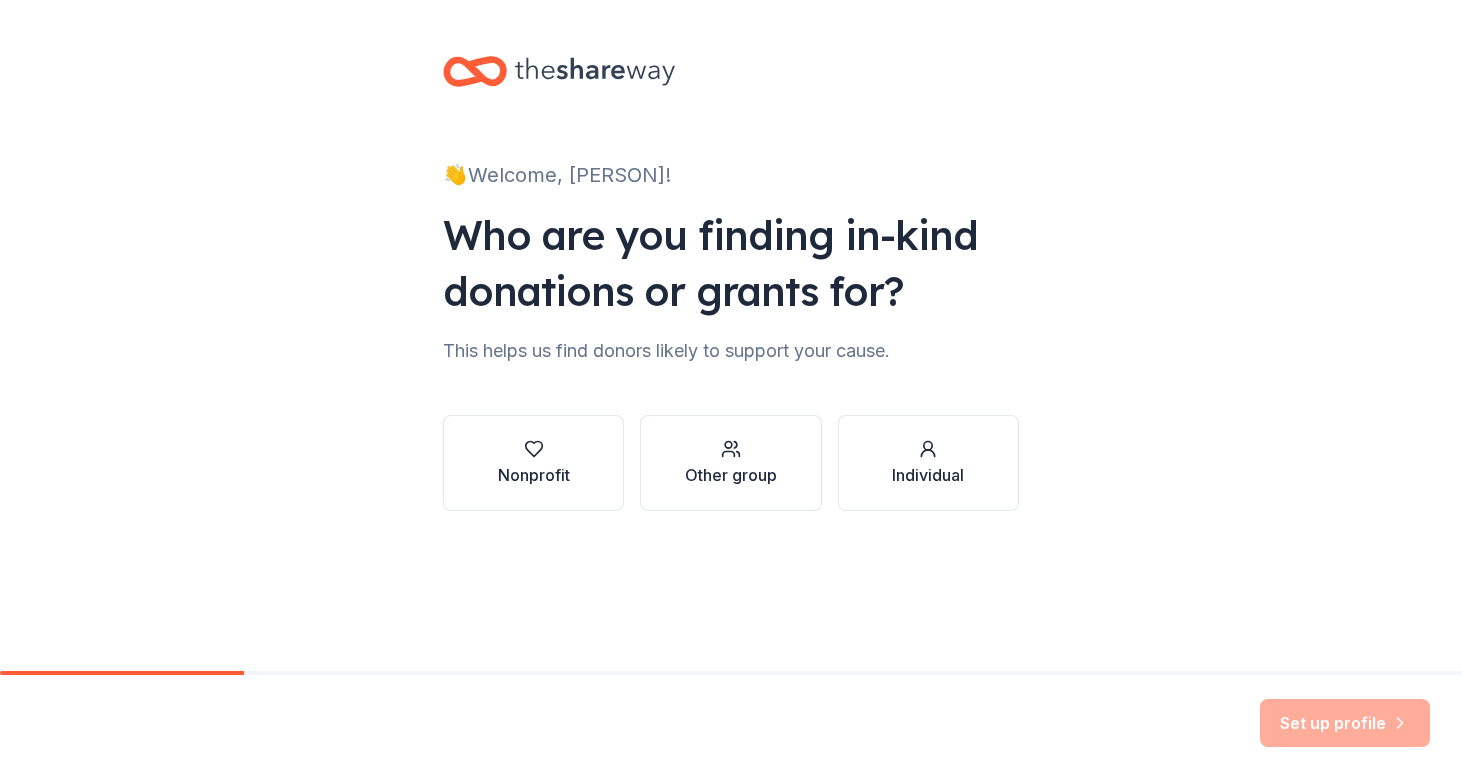 scroll, scrollTop: 0, scrollLeft: 0, axis: both 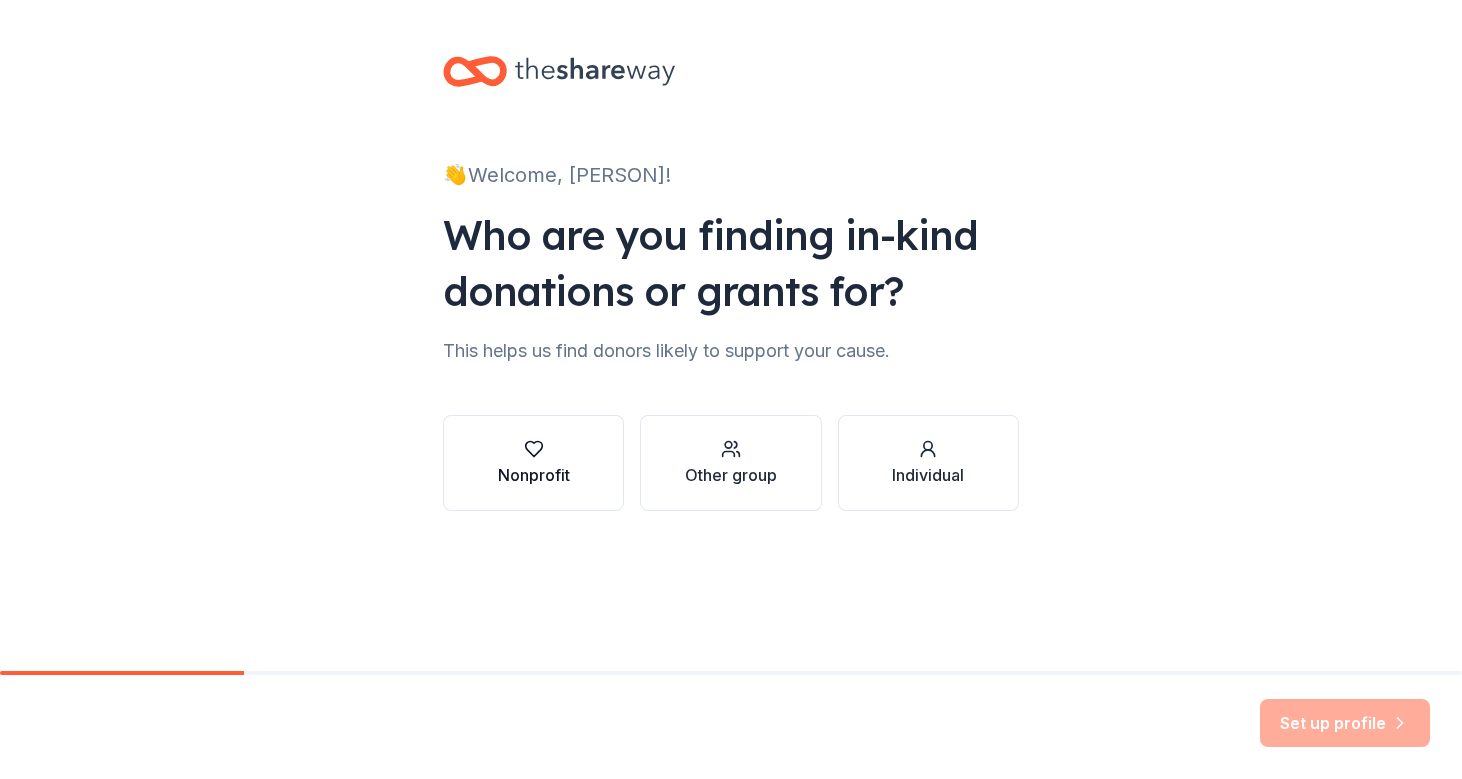 click on "Nonprofit" at bounding box center (534, 475) 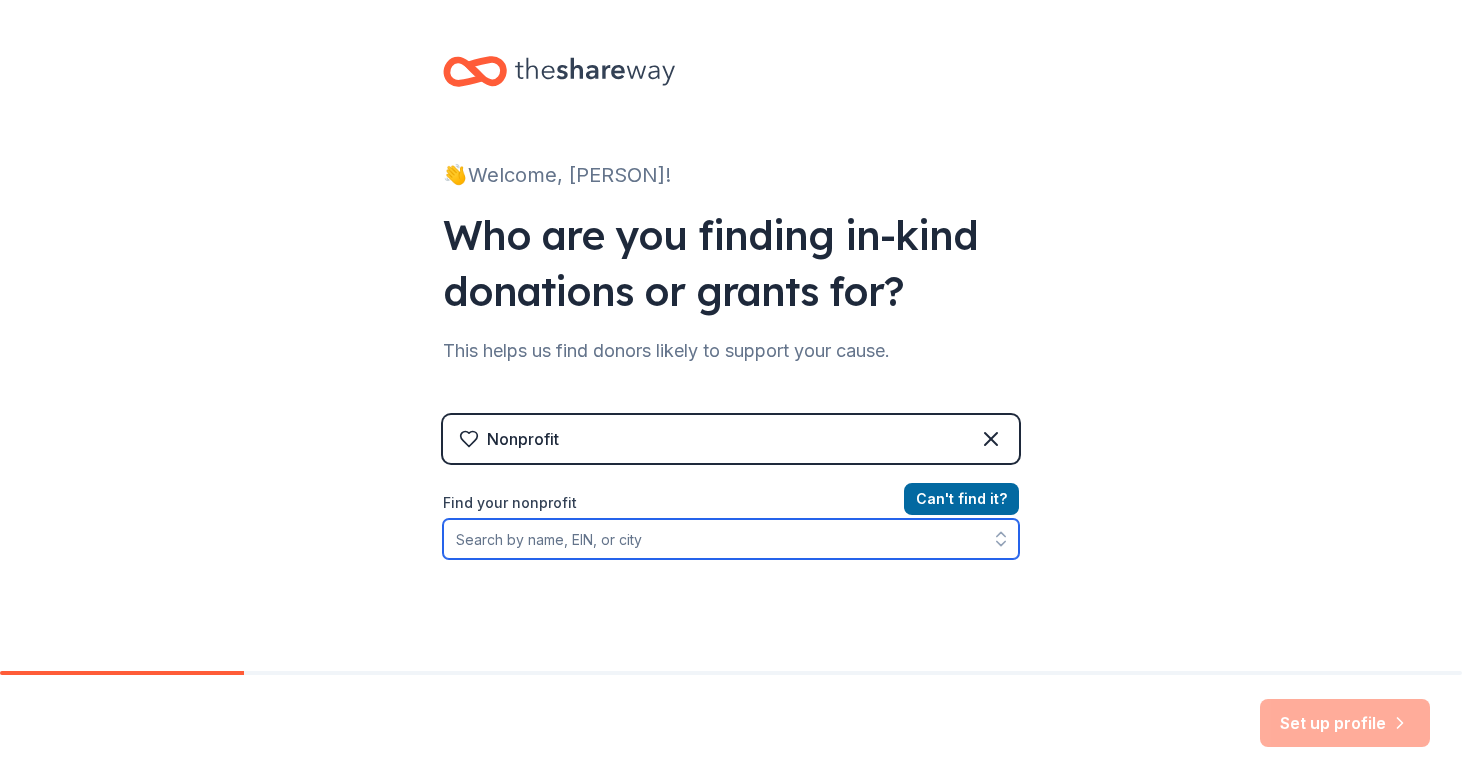 click on "Find your nonprofit" at bounding box center (731, 539) 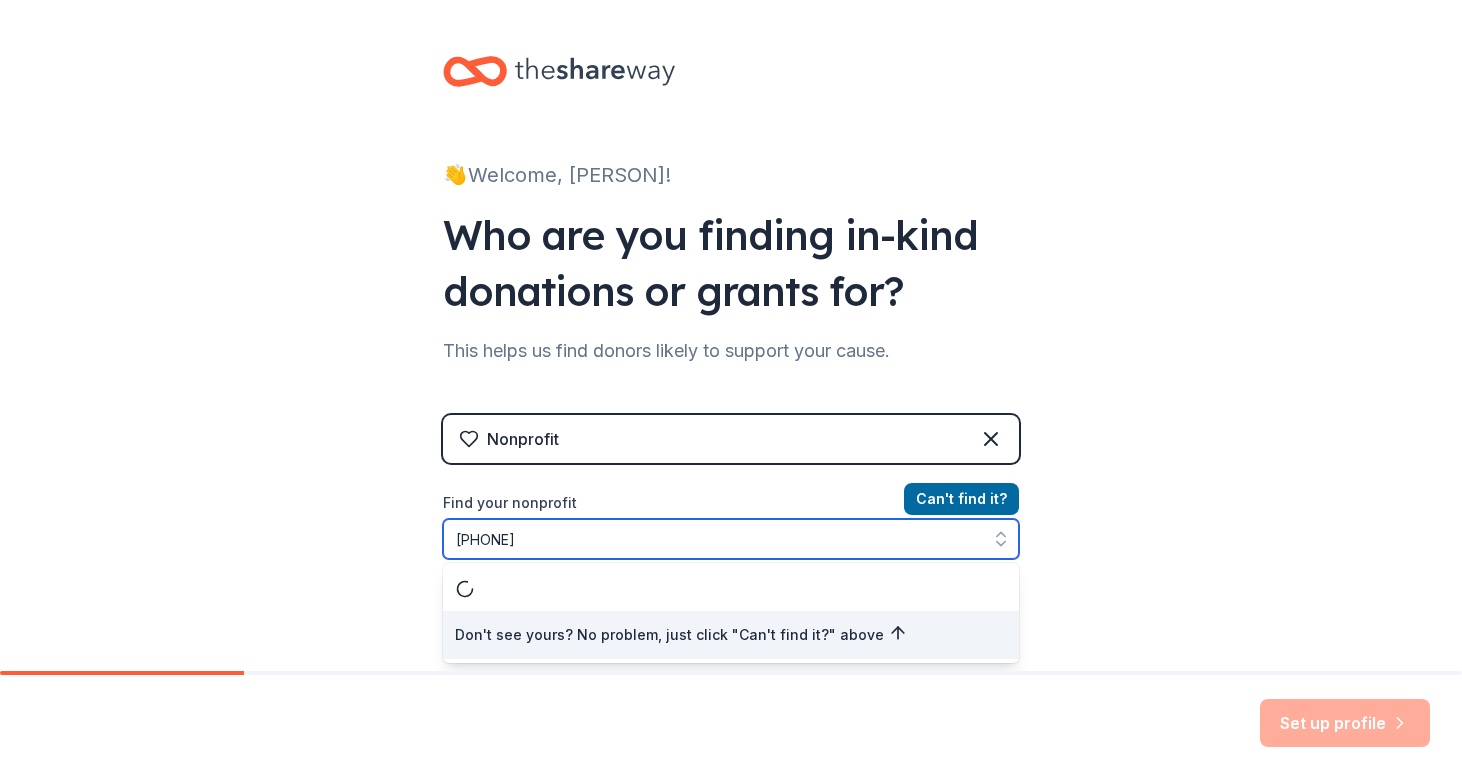 type on "[PHONE]" 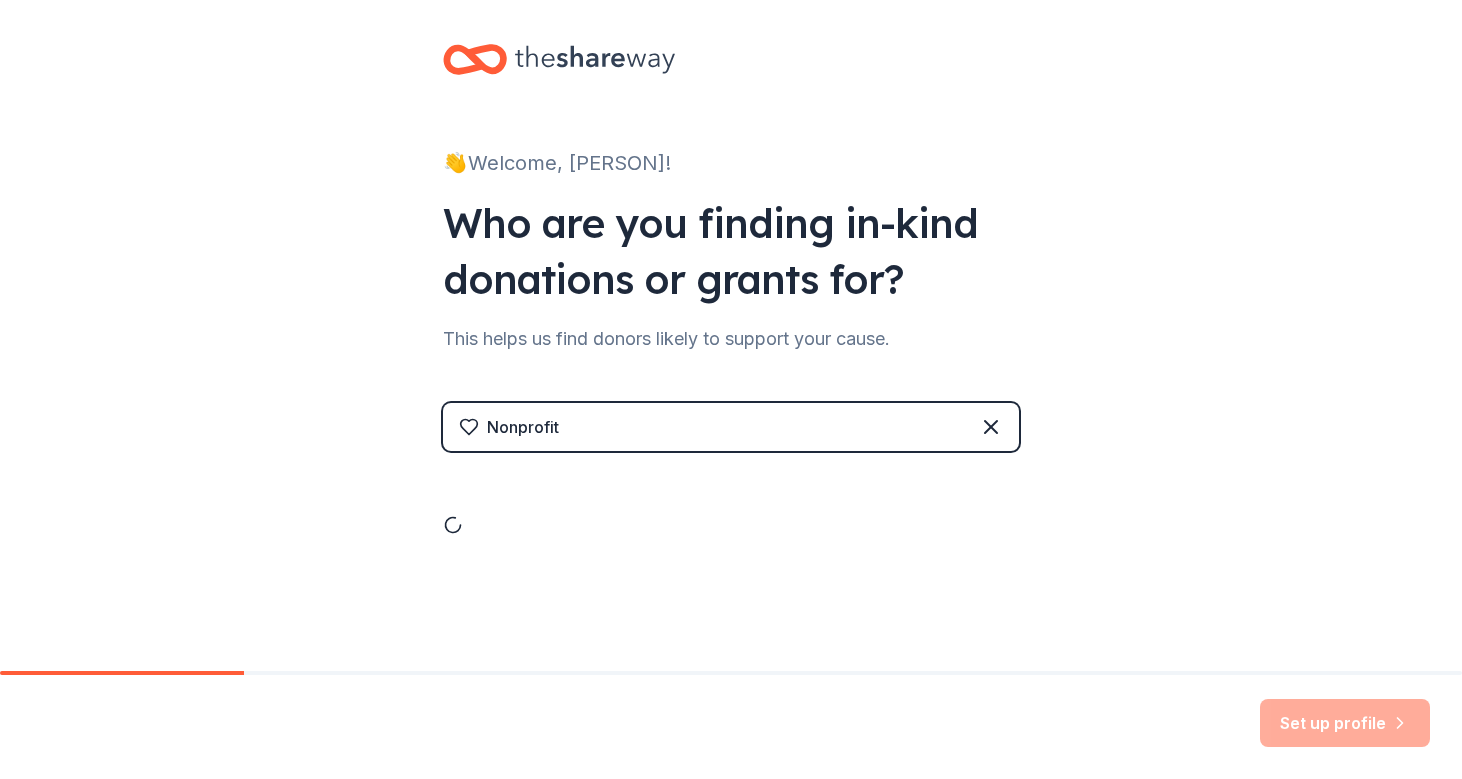 scroll, scrollTop: 12, scrollLeft: 0, axis: vertical 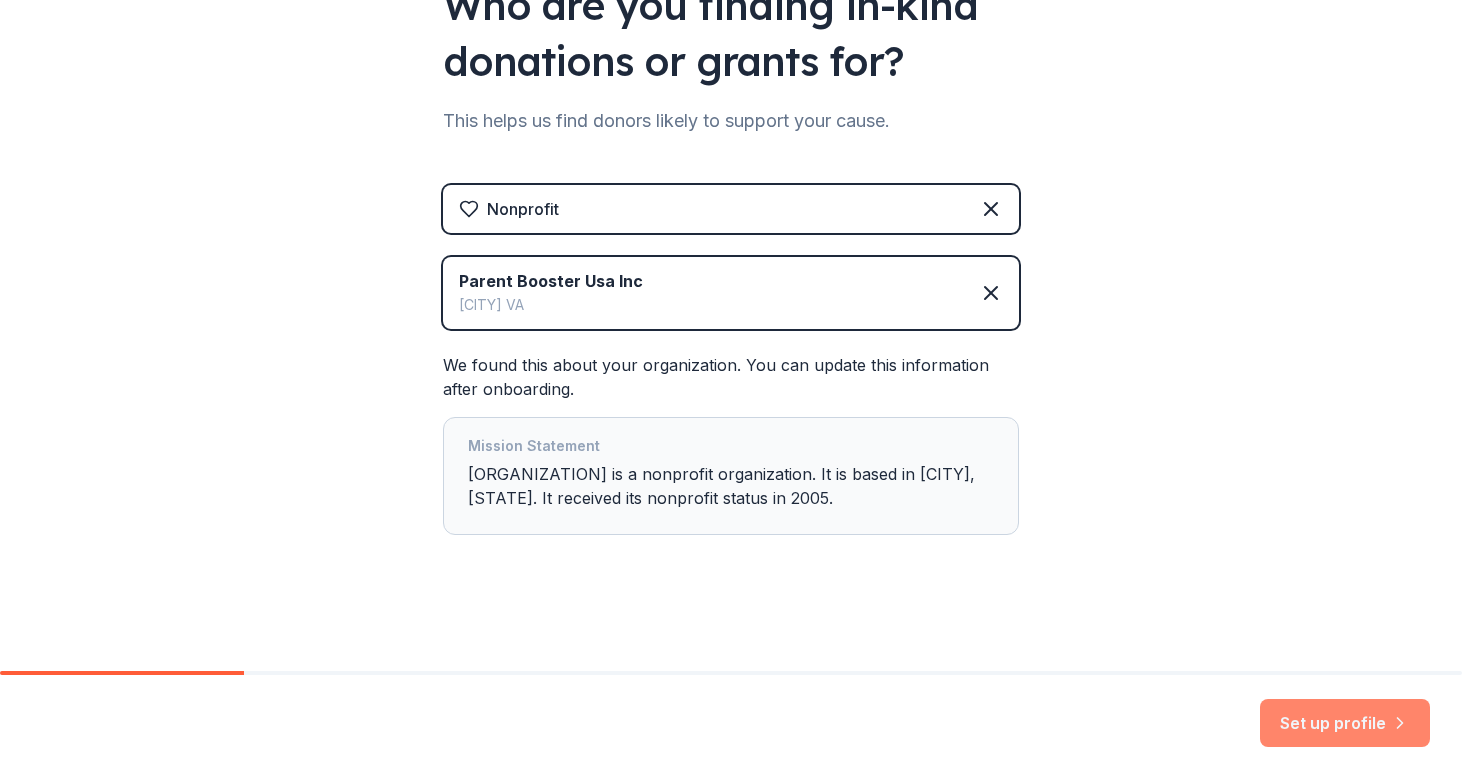click on "Set up profile" at bounding box center (1345, 723) 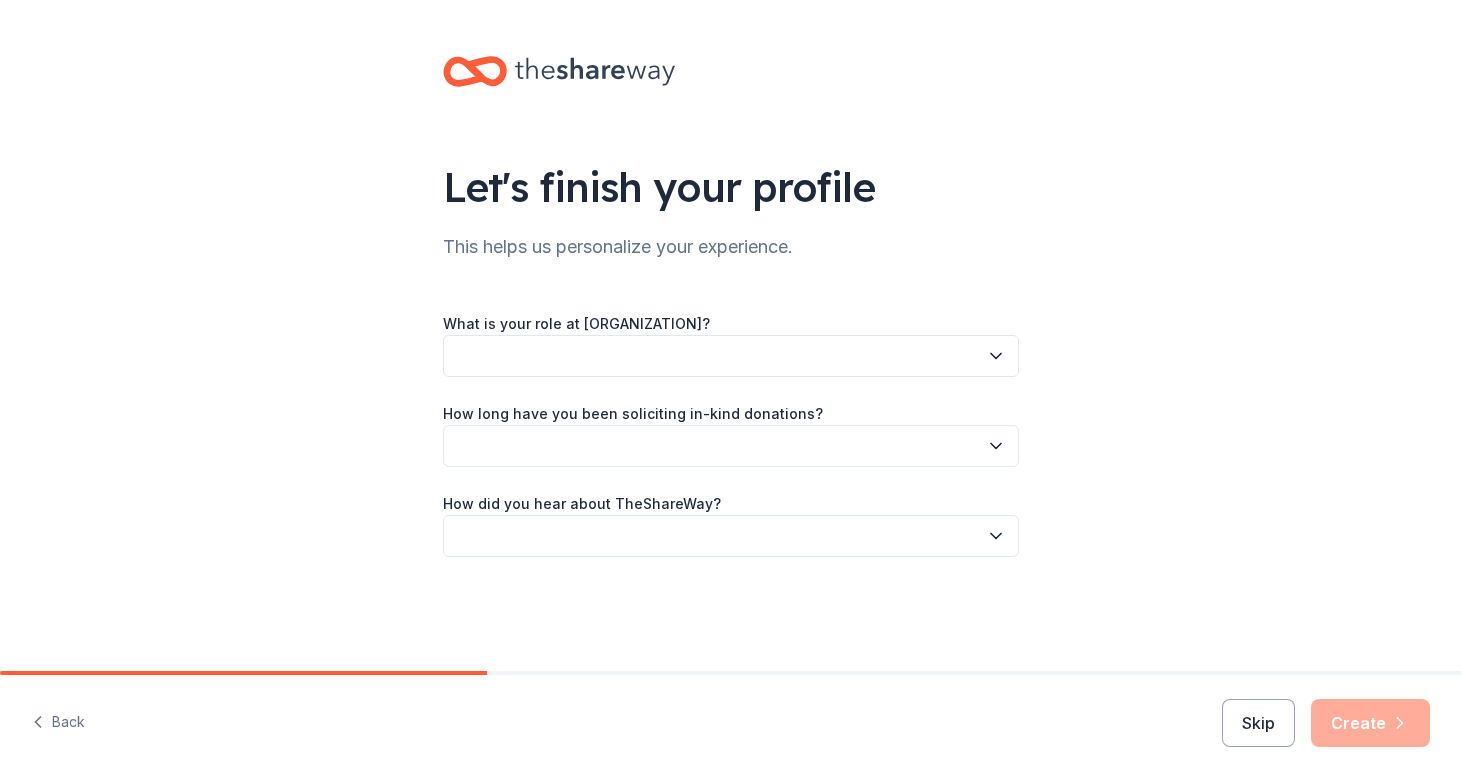 click at bounding box center (731, 356) 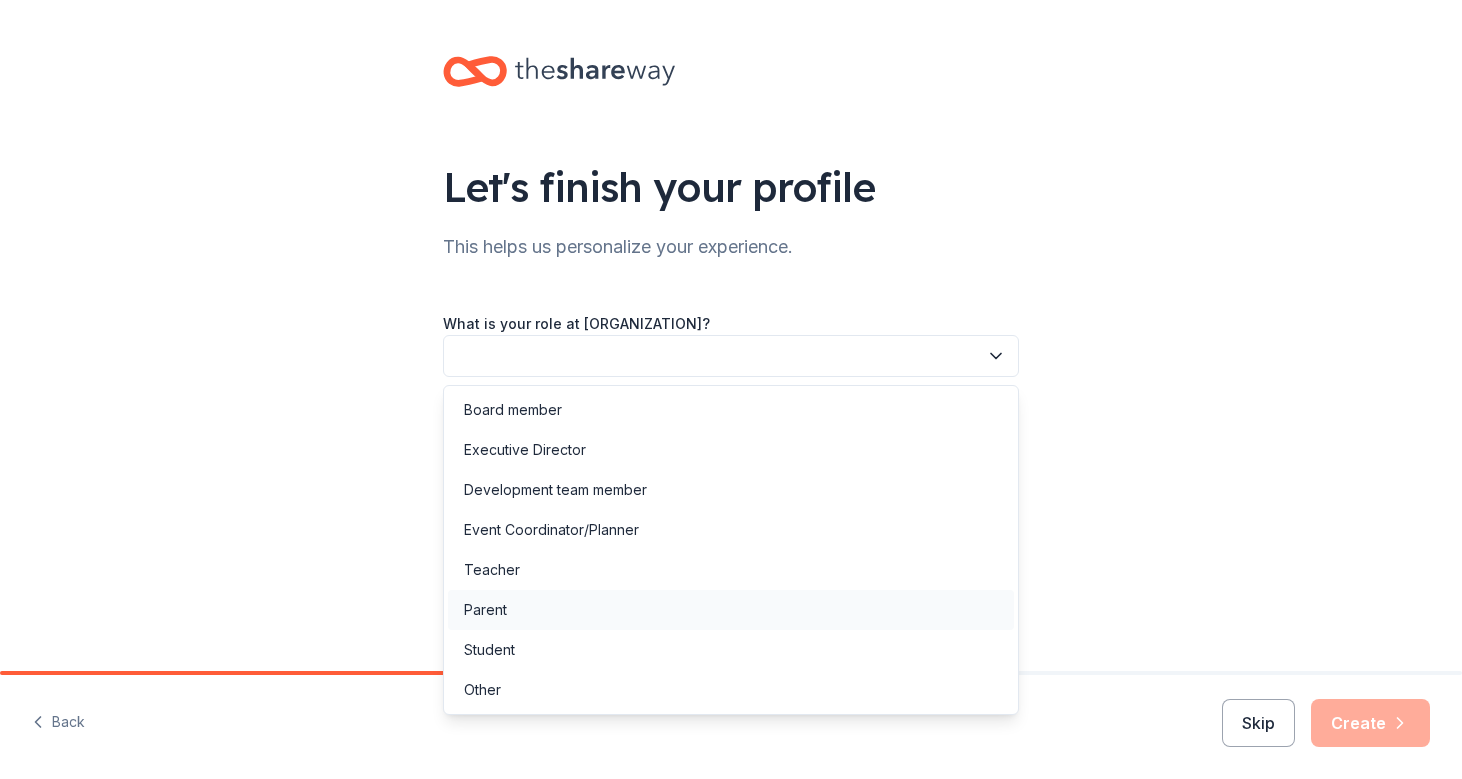 click on "Parent" at bounding box center (731, 610) 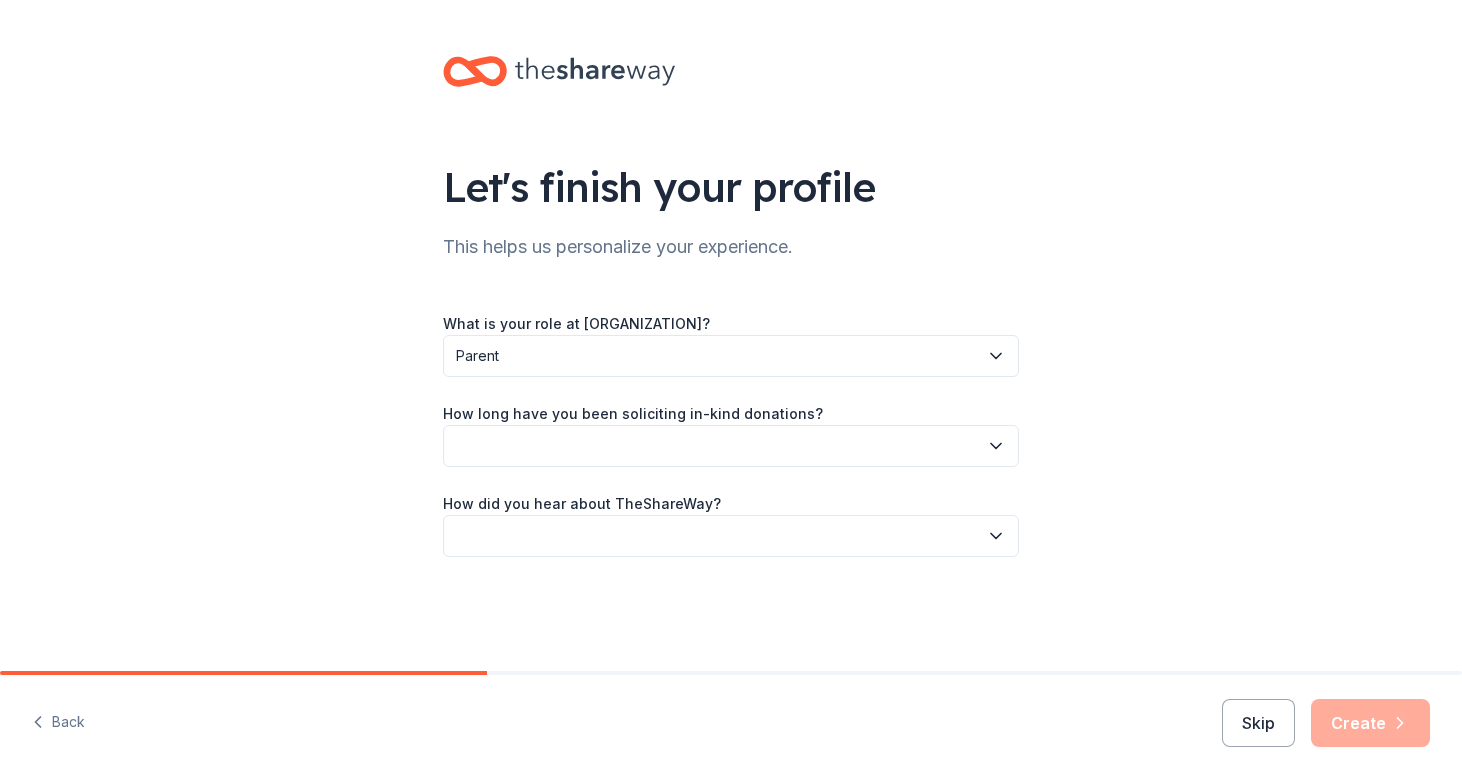 click on "Parent" at bounding box center [717, 356] 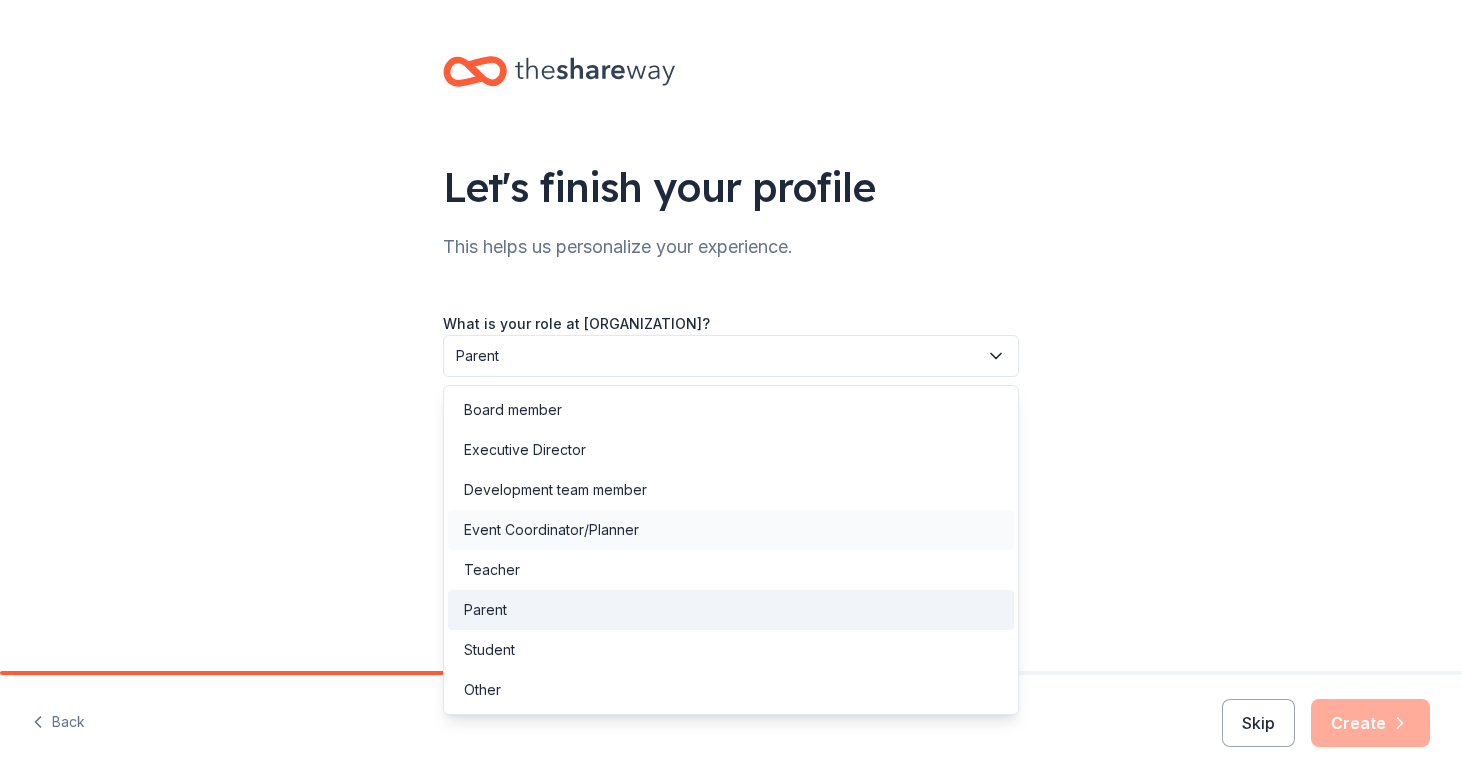 click on "Event Coordinator/Planner" at bounding box center [731, 530] 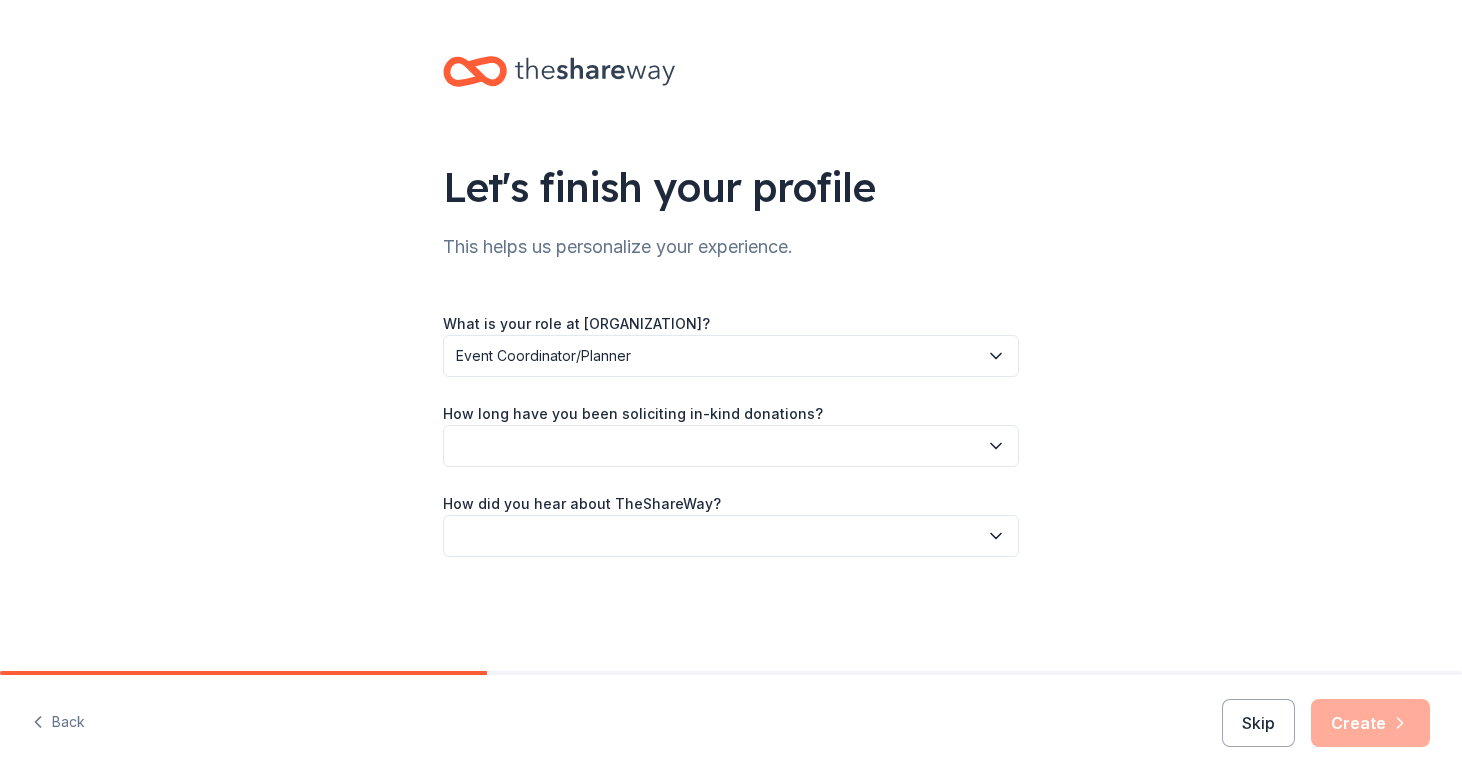 click at bounding box center (731, 446) 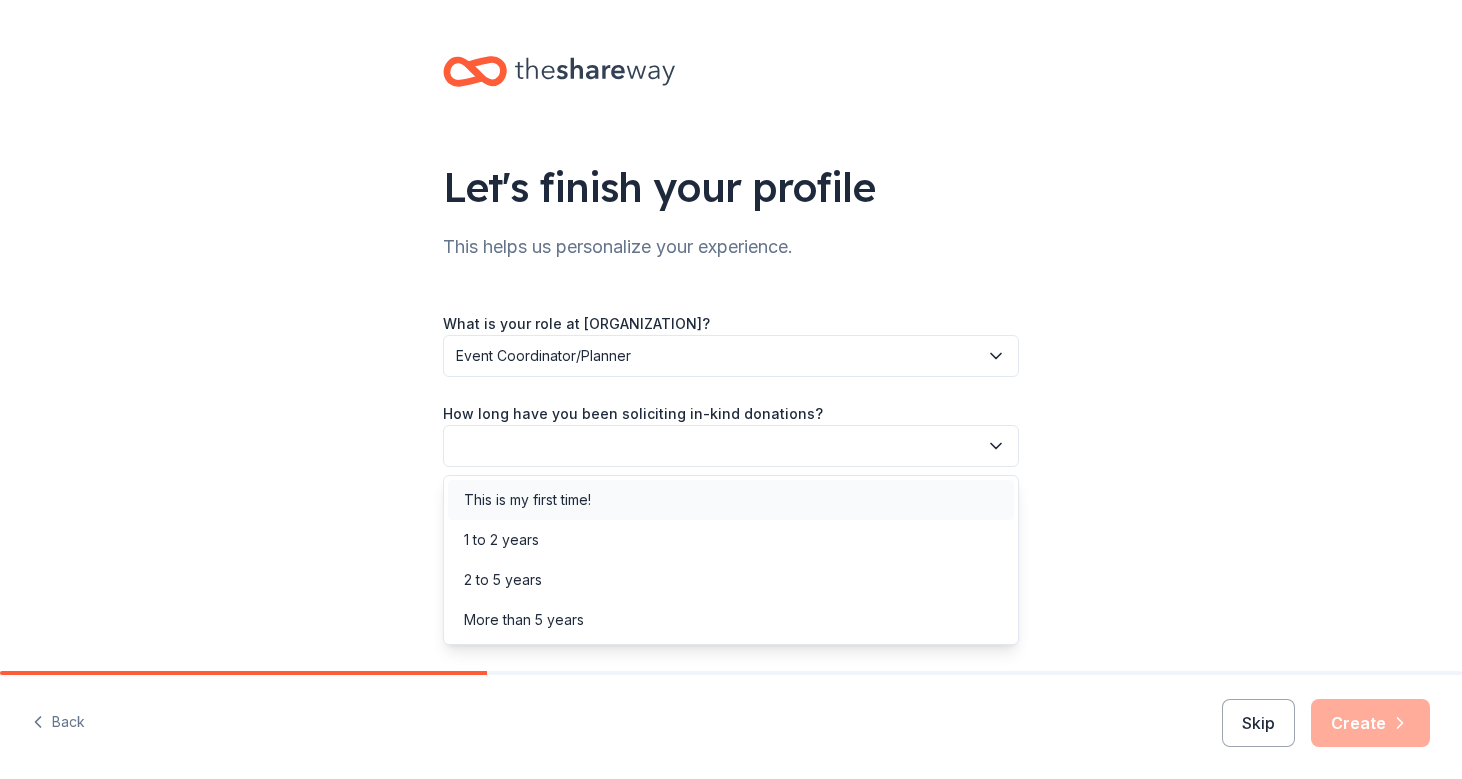 click on "This is my first time!" at bounding box center [731, 500] 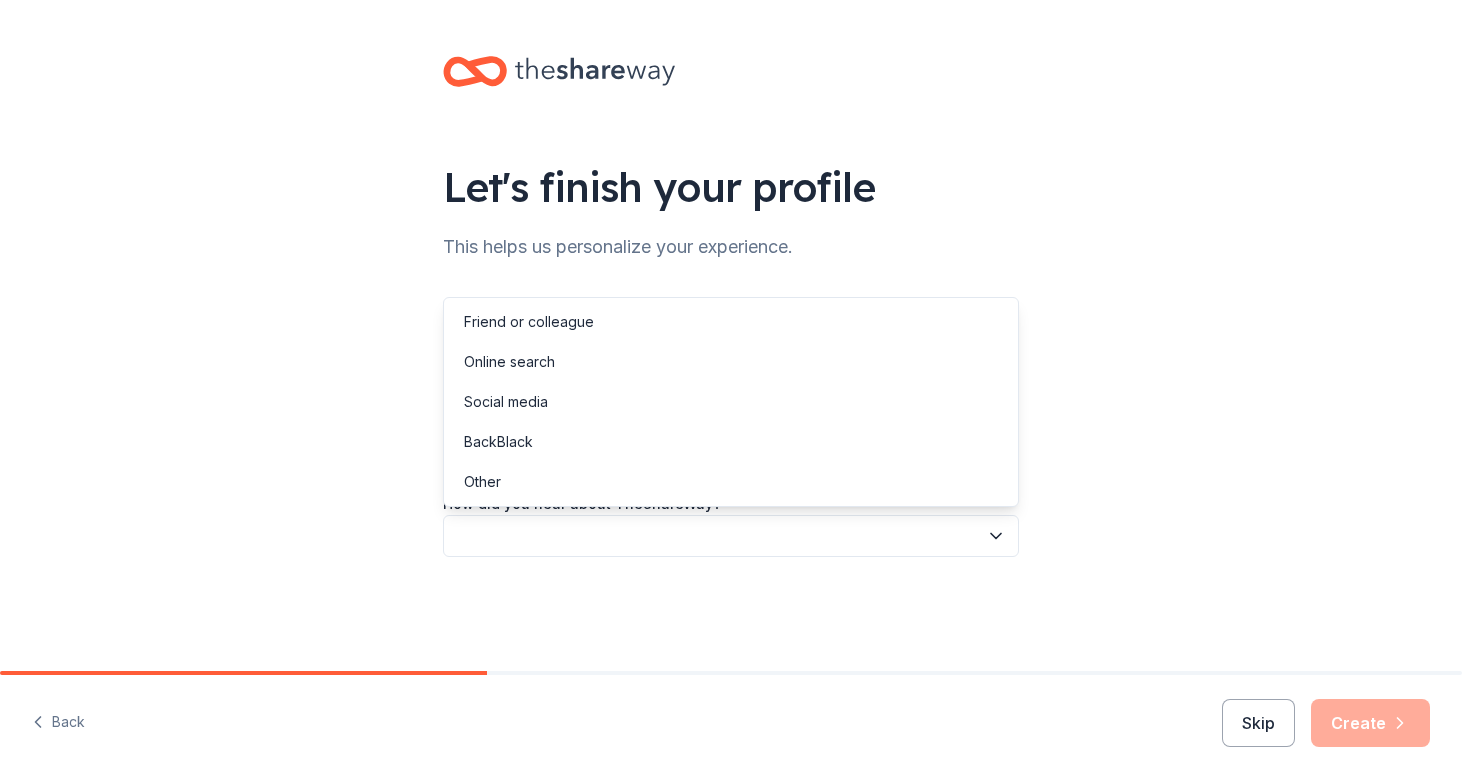 click at bounding box center [731, 536] 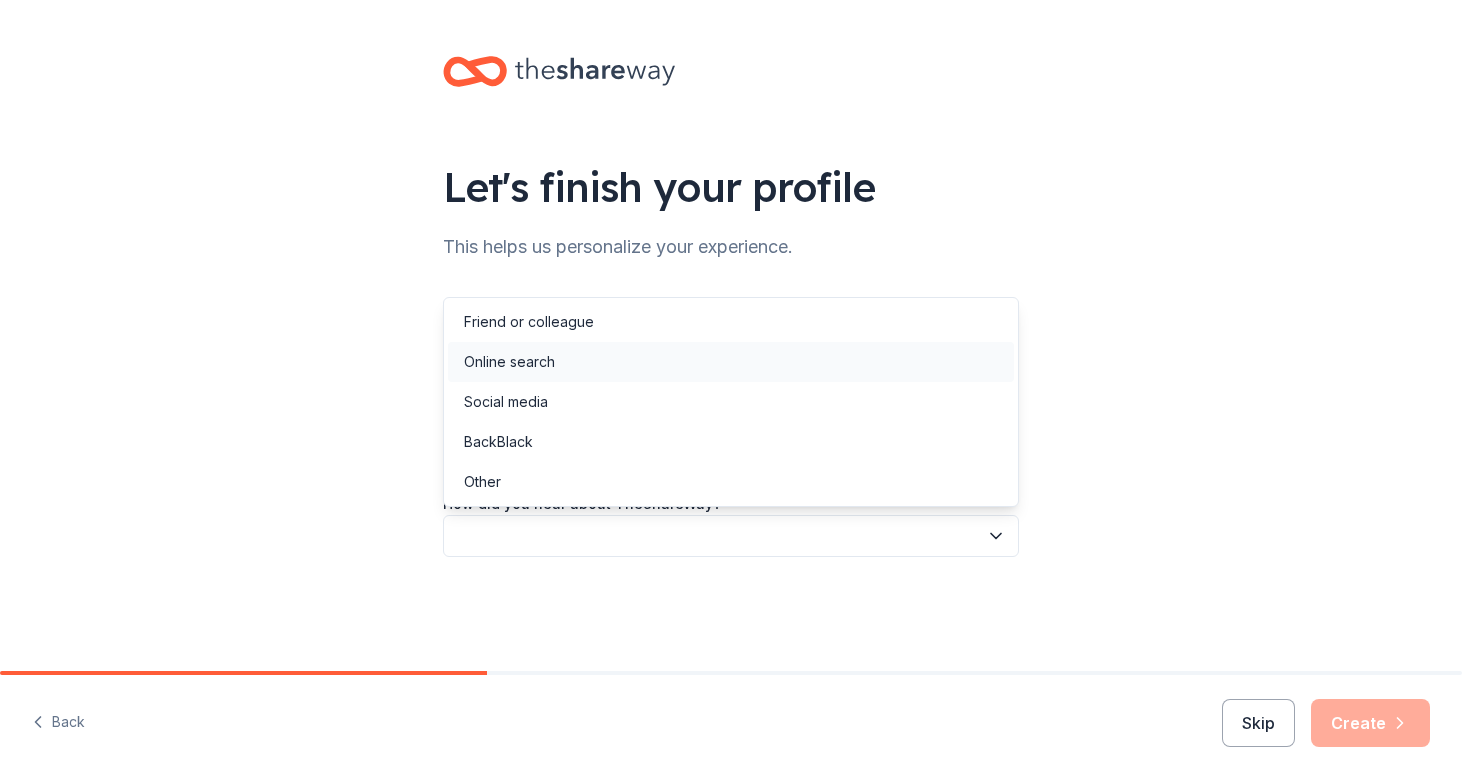 click on "Online search" at bounding box center [731, 362] 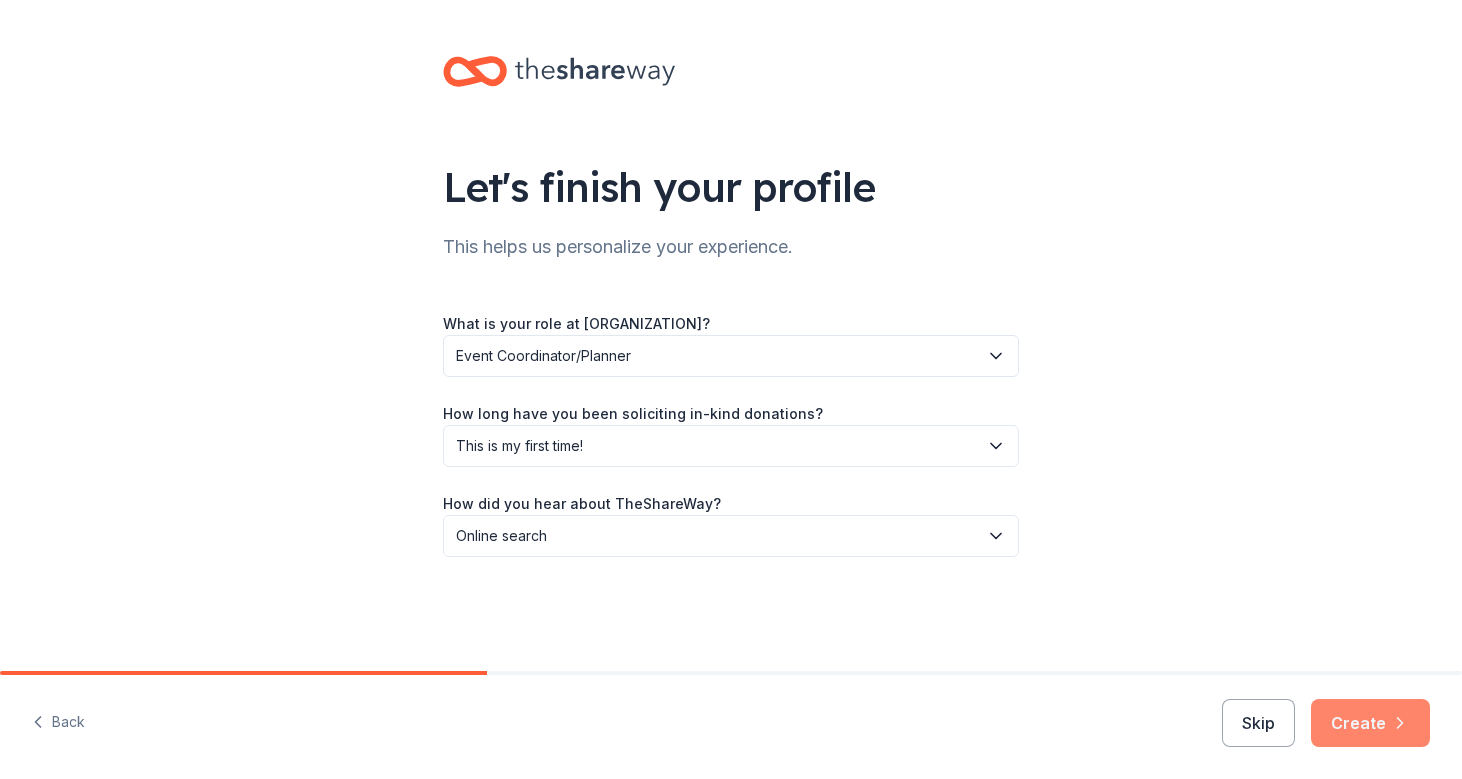 click on "Create" at bounding box center (1370, 723) 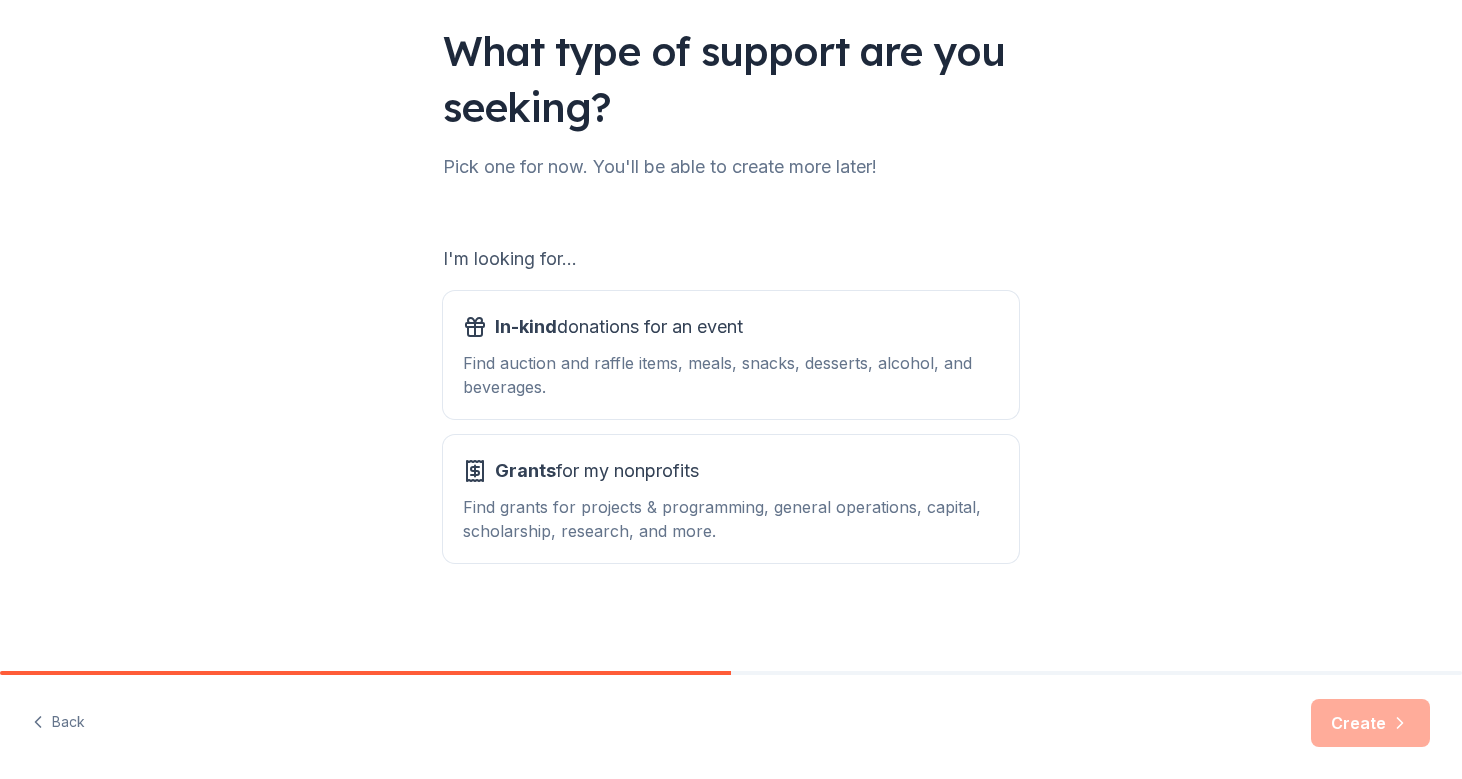 scroll, scrollTop: 136, scrollLeft: 0, axis: vertical 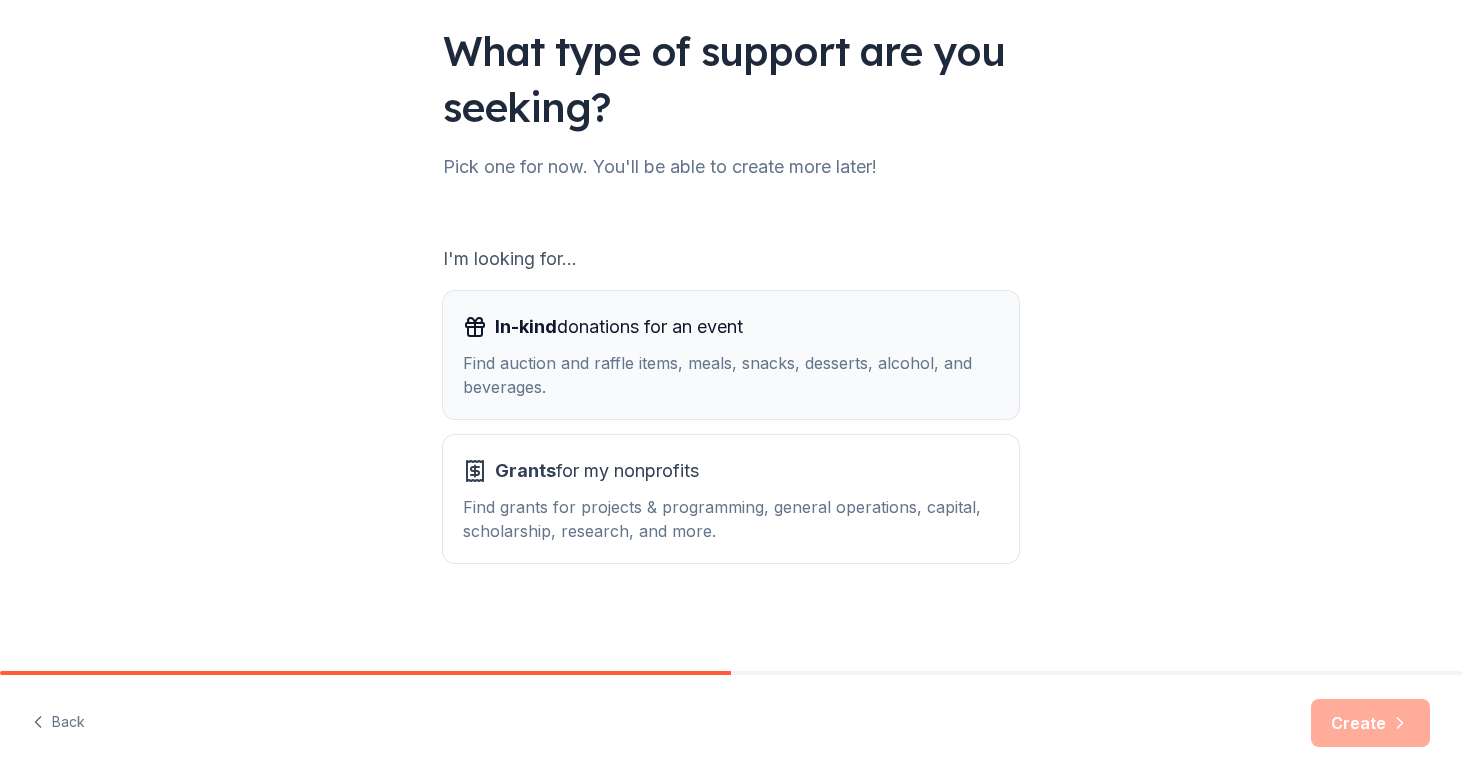 click on "Find auction and raffle items, meals, snacks, desserts, alcohol, and beverages." at bounding box center [731, 375] 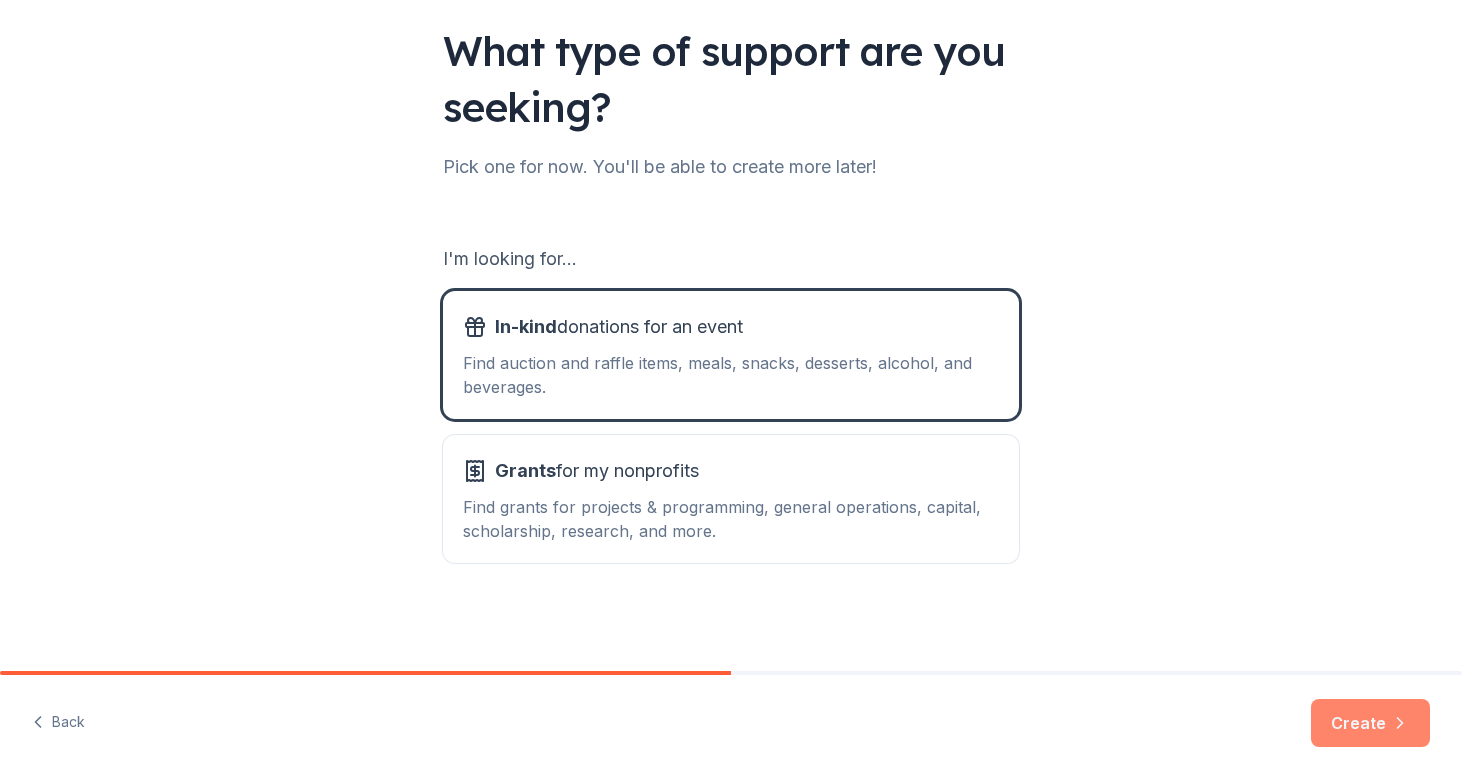 click on "Create" at bounding box center [1370, 723] 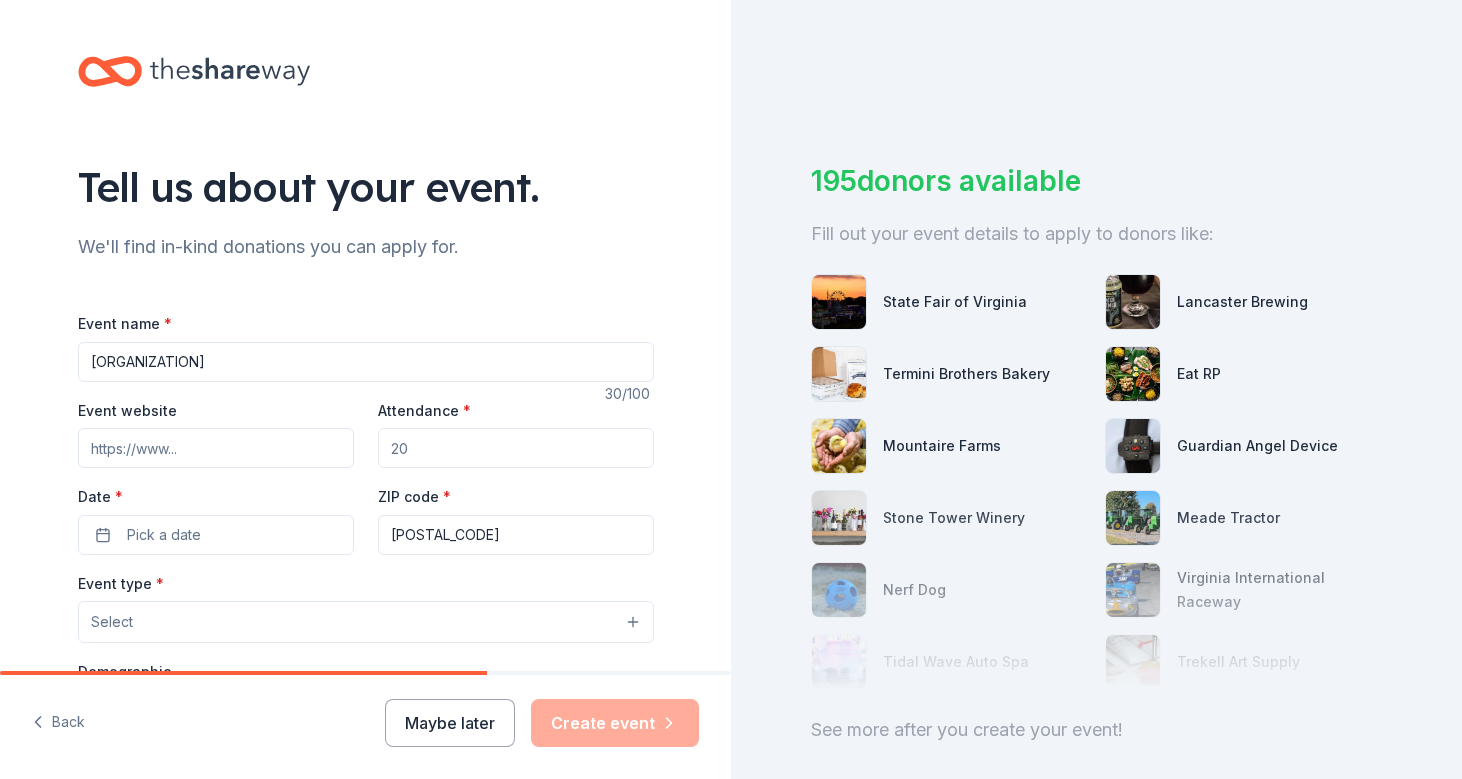 type on "[ORGANIZATION]" 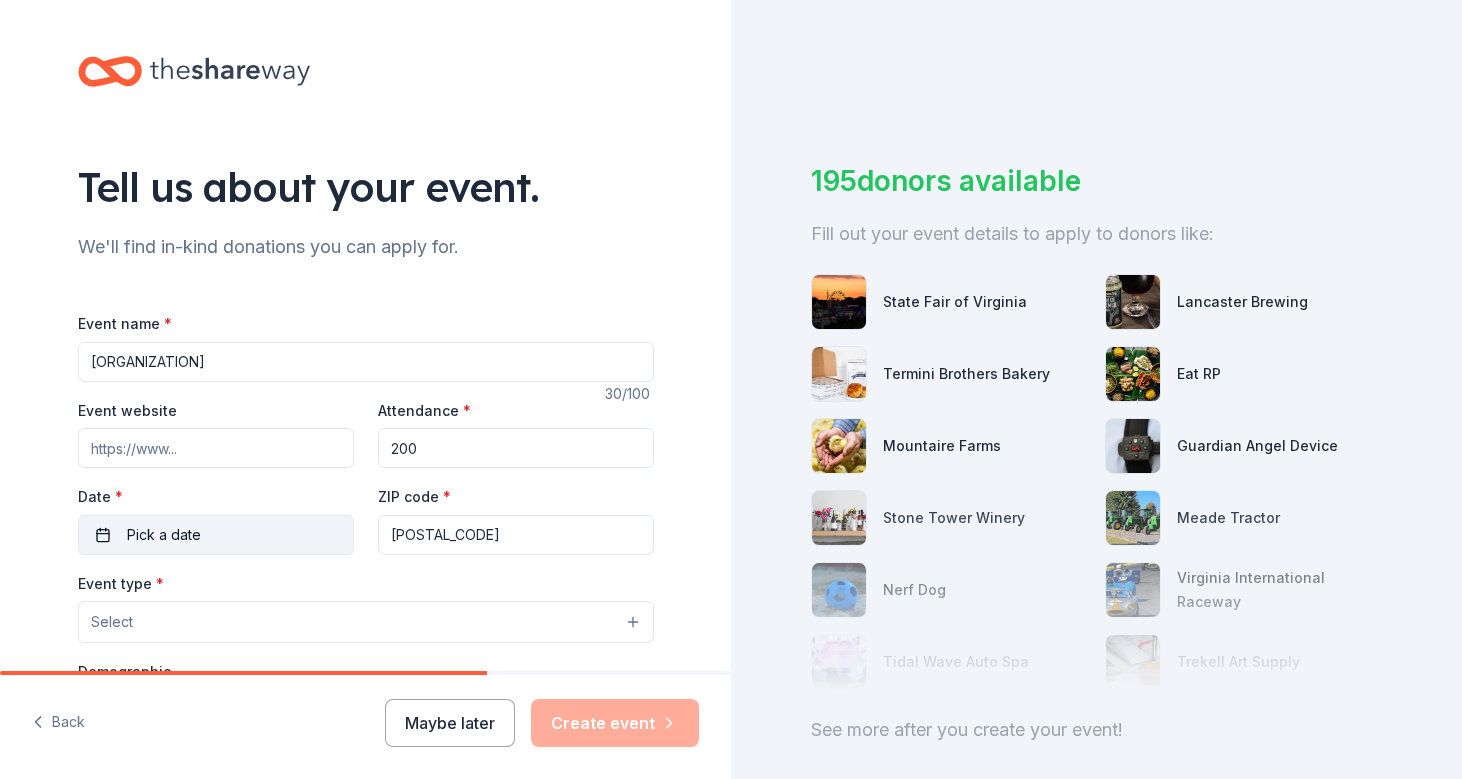 type on "200" 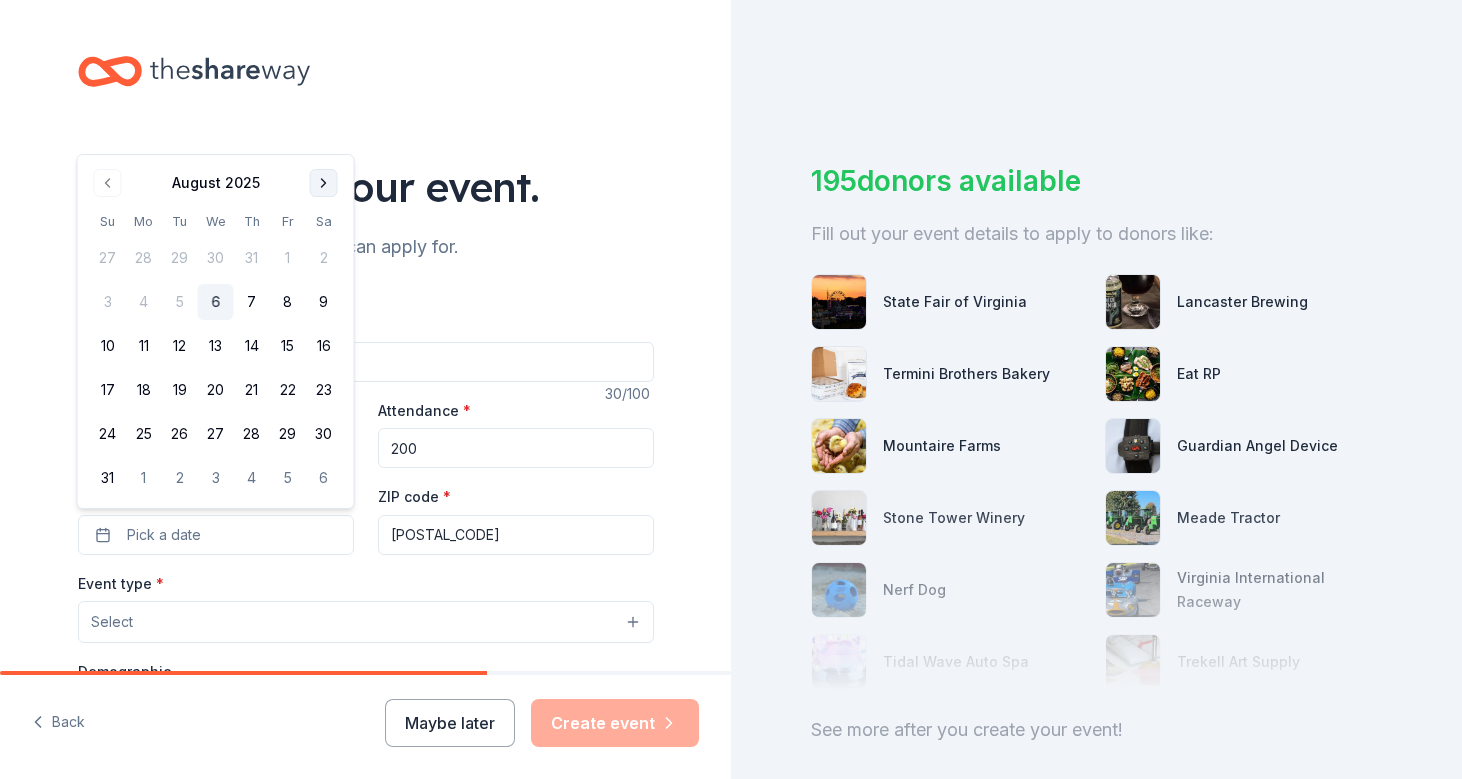 click at bounding box center [324, 183] 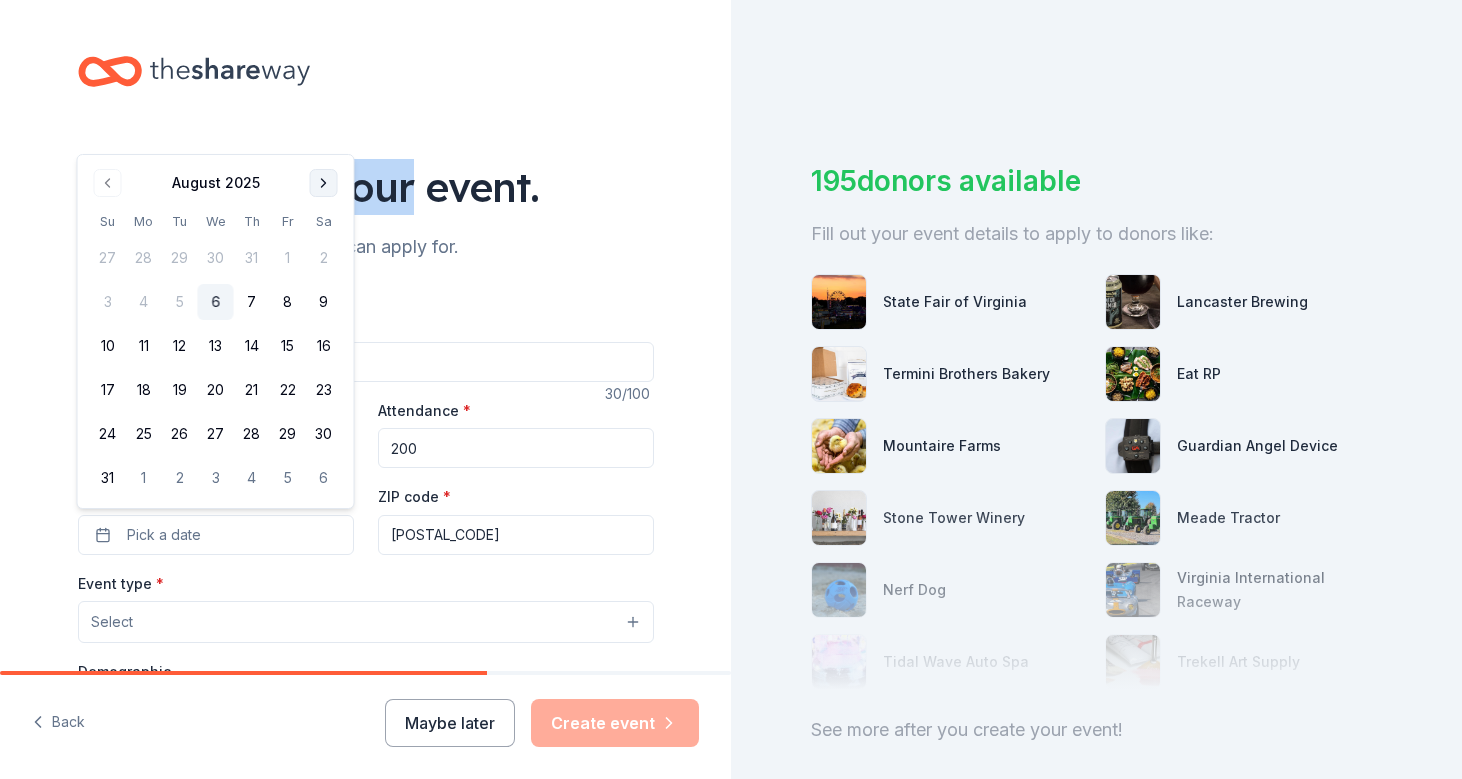 click on "Tell us about your event." at bounding box center [366, 187] 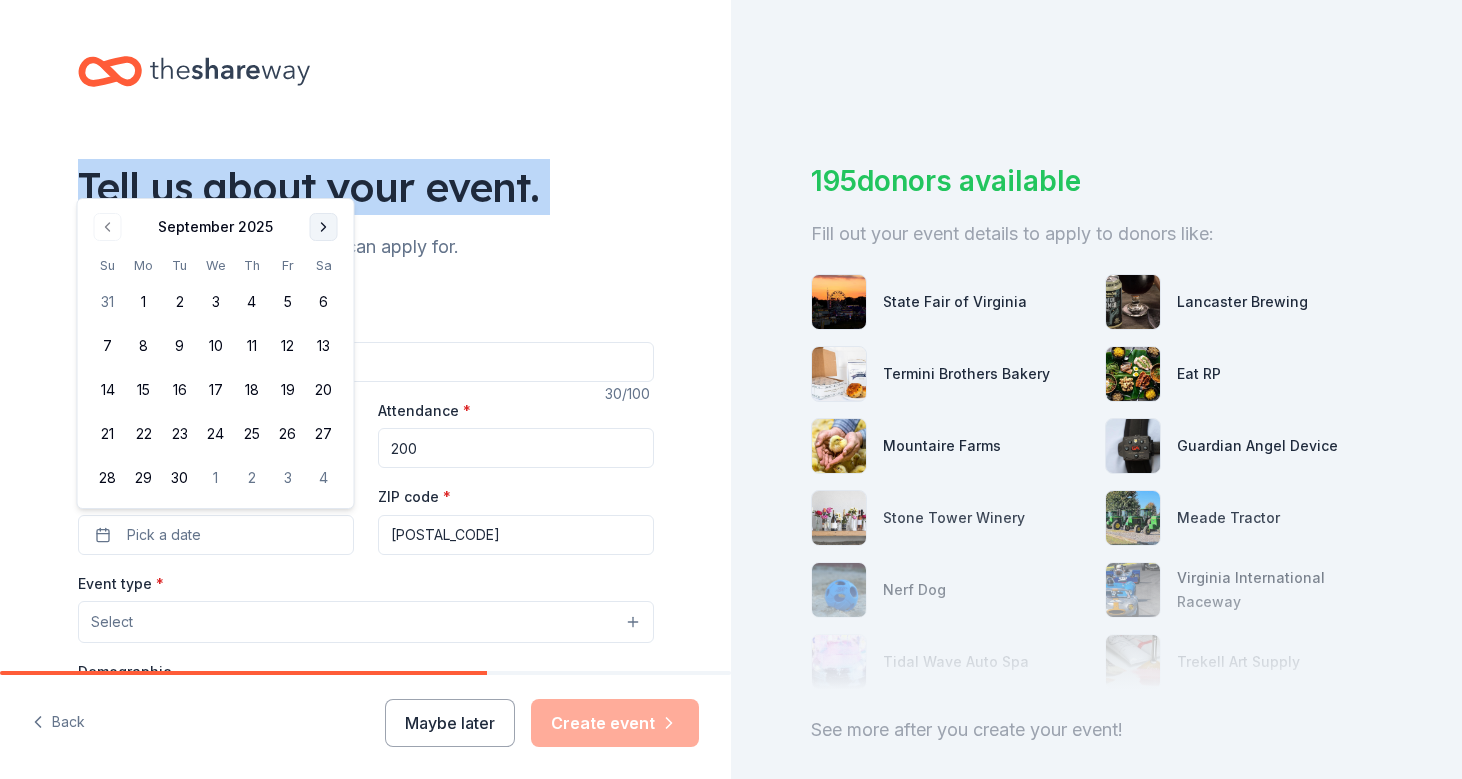 click on "Tell us about your event." at bounding box center [366, 187] 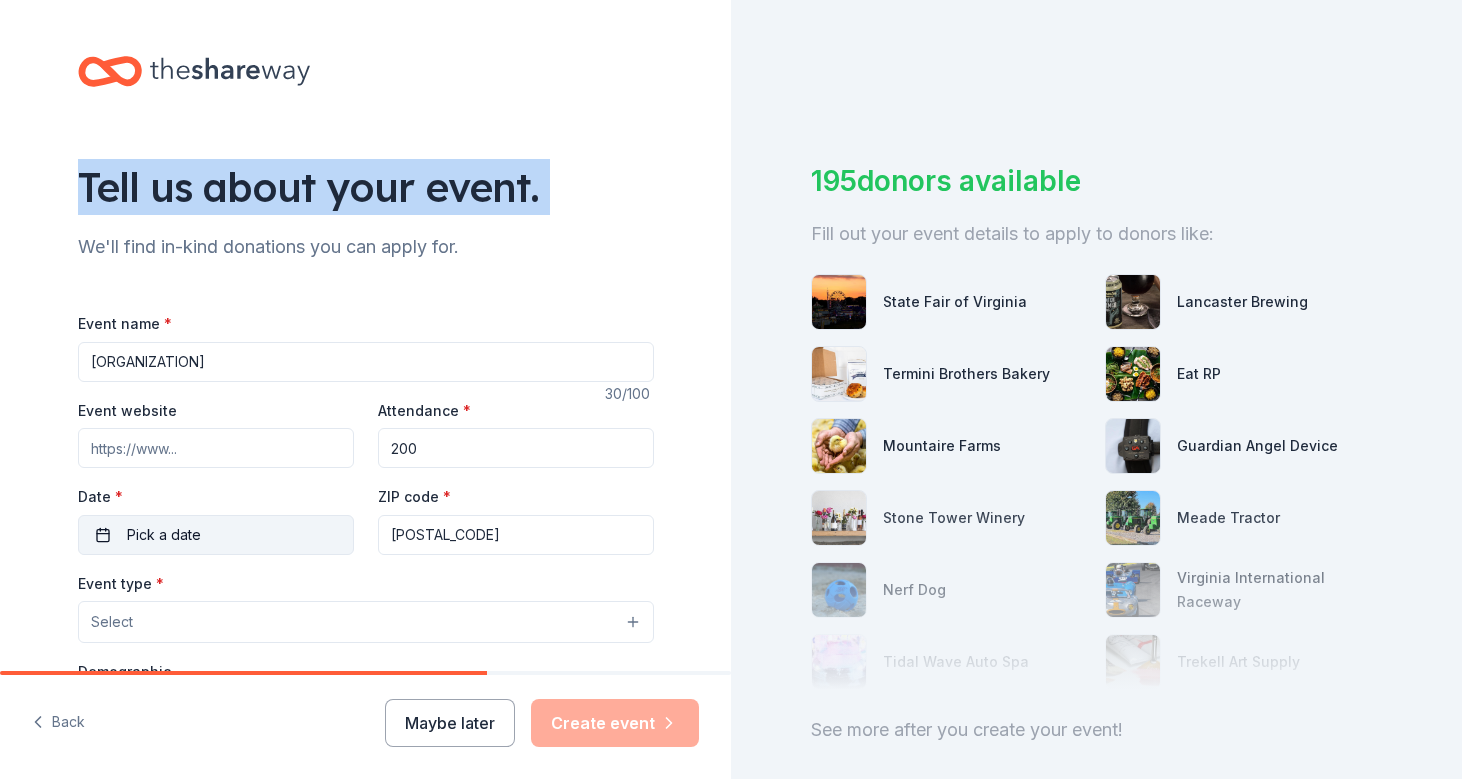 click on "Pick a date" at bounding box center [164, 535] 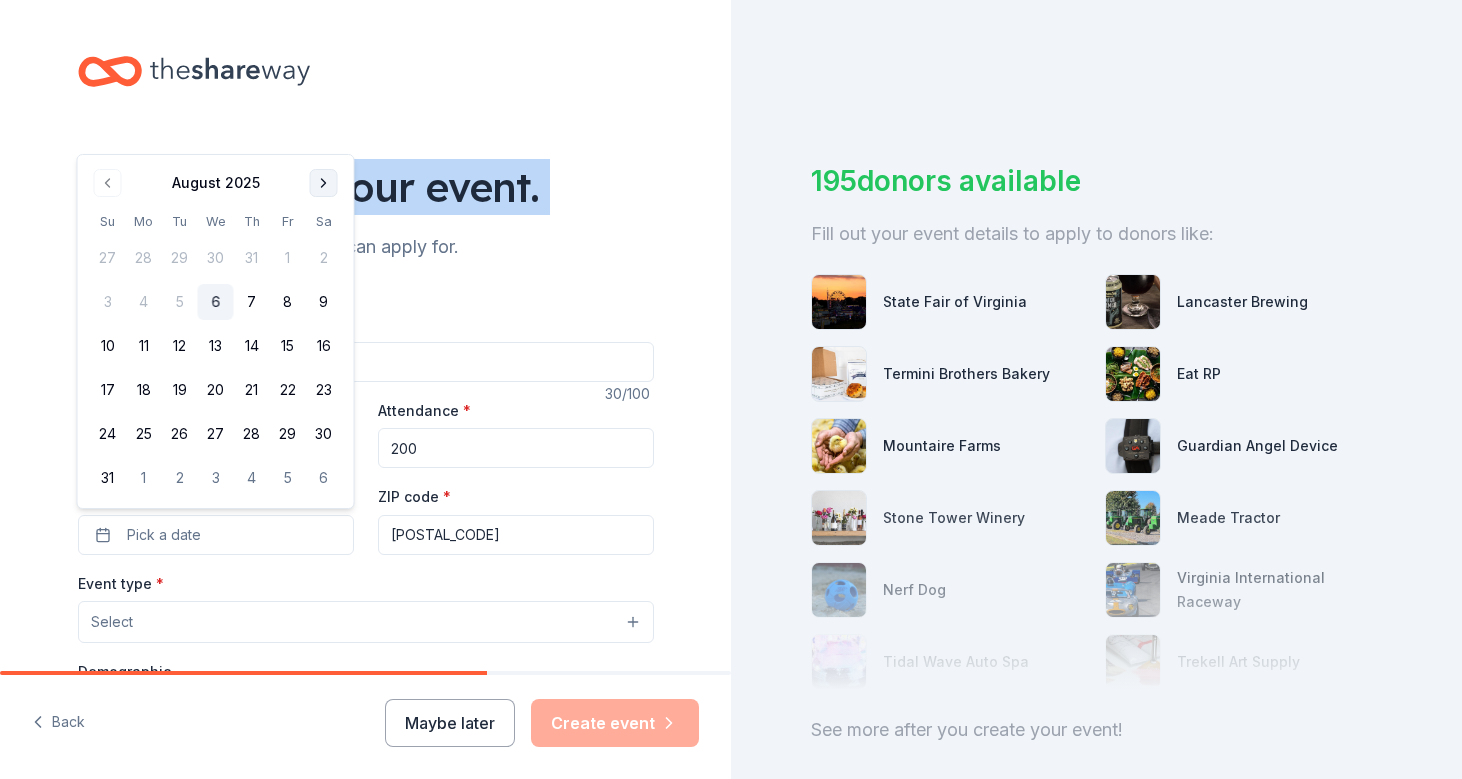 click at bounding box center (324, 183) 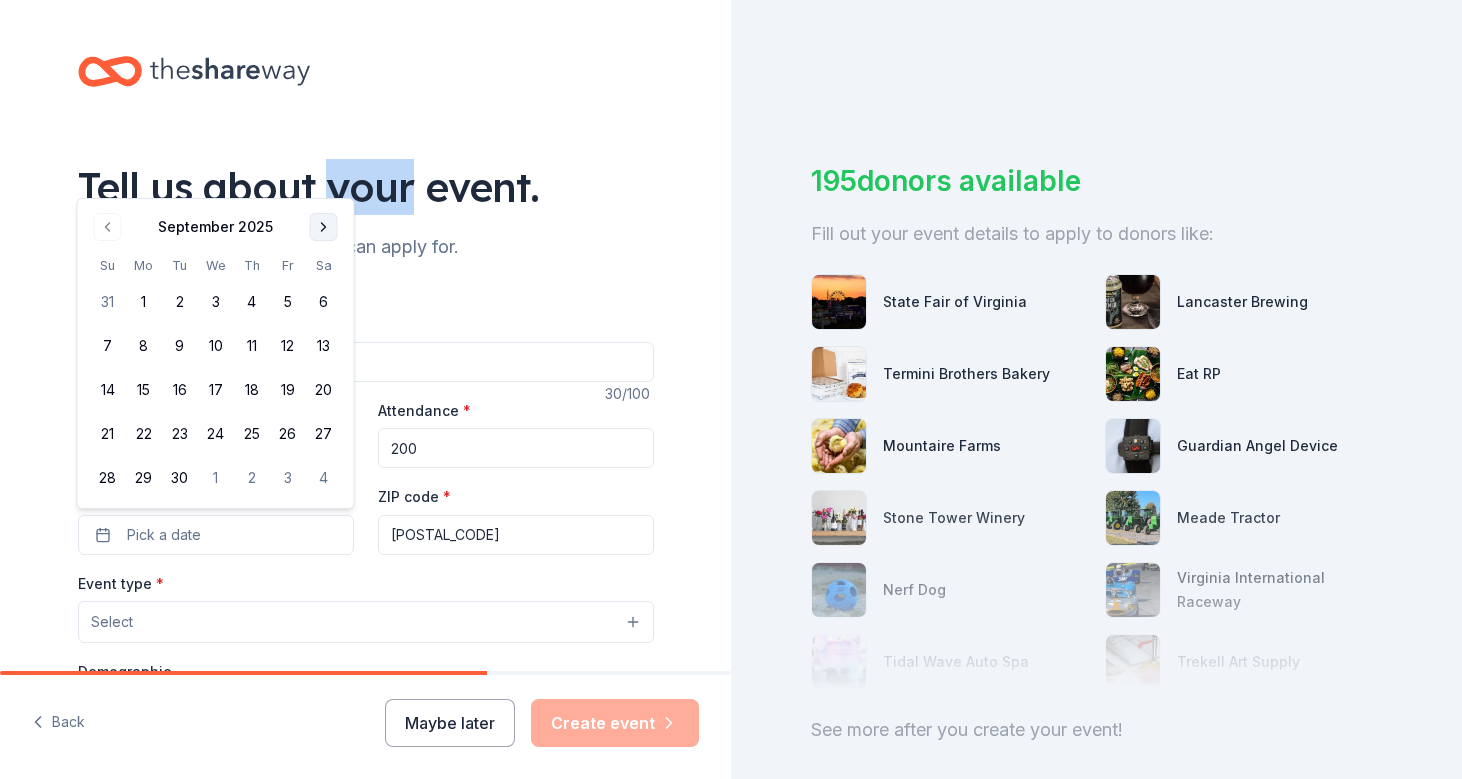 click on "Tell us about your event." at bounding box center [366, 187] 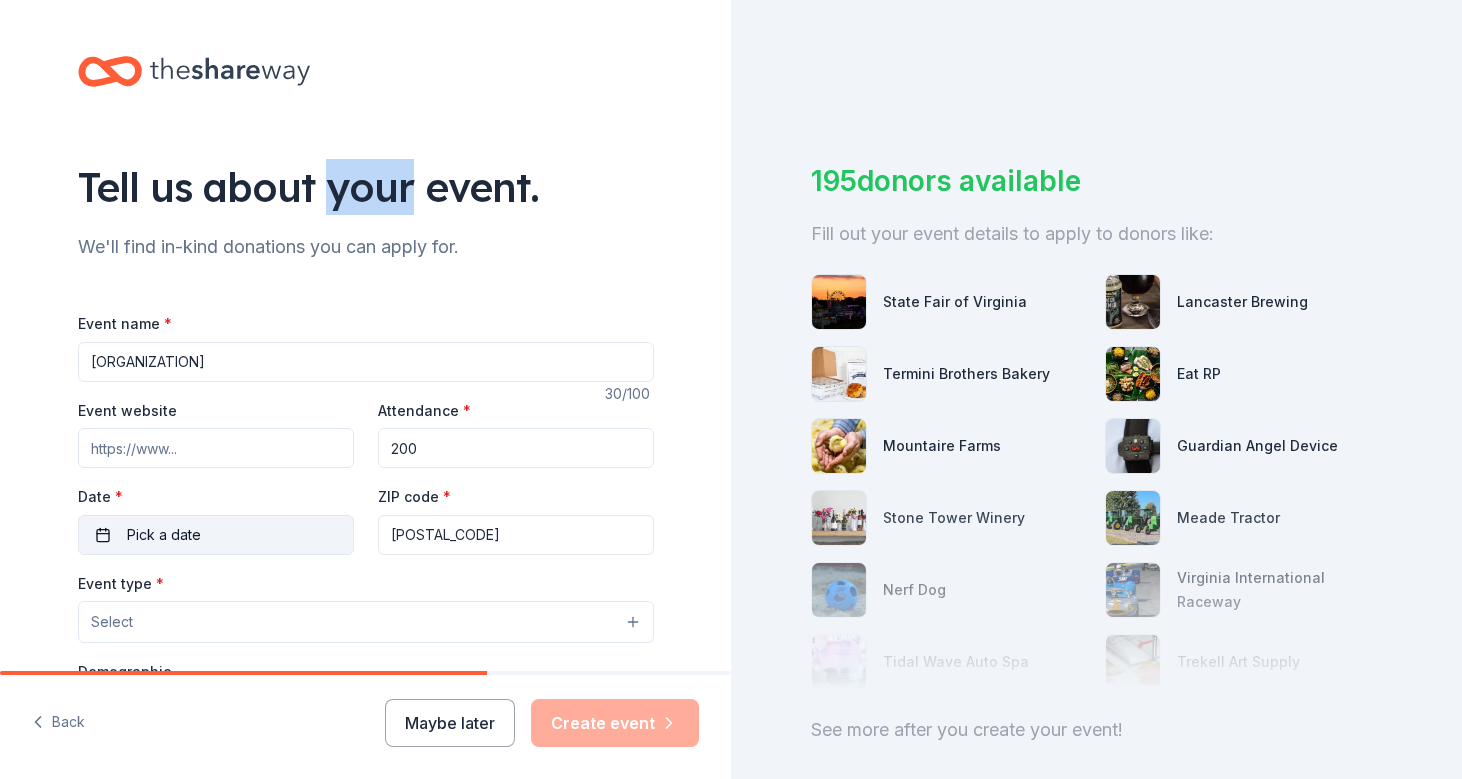 click on "Pick a date" at bounding box center (216, 535) 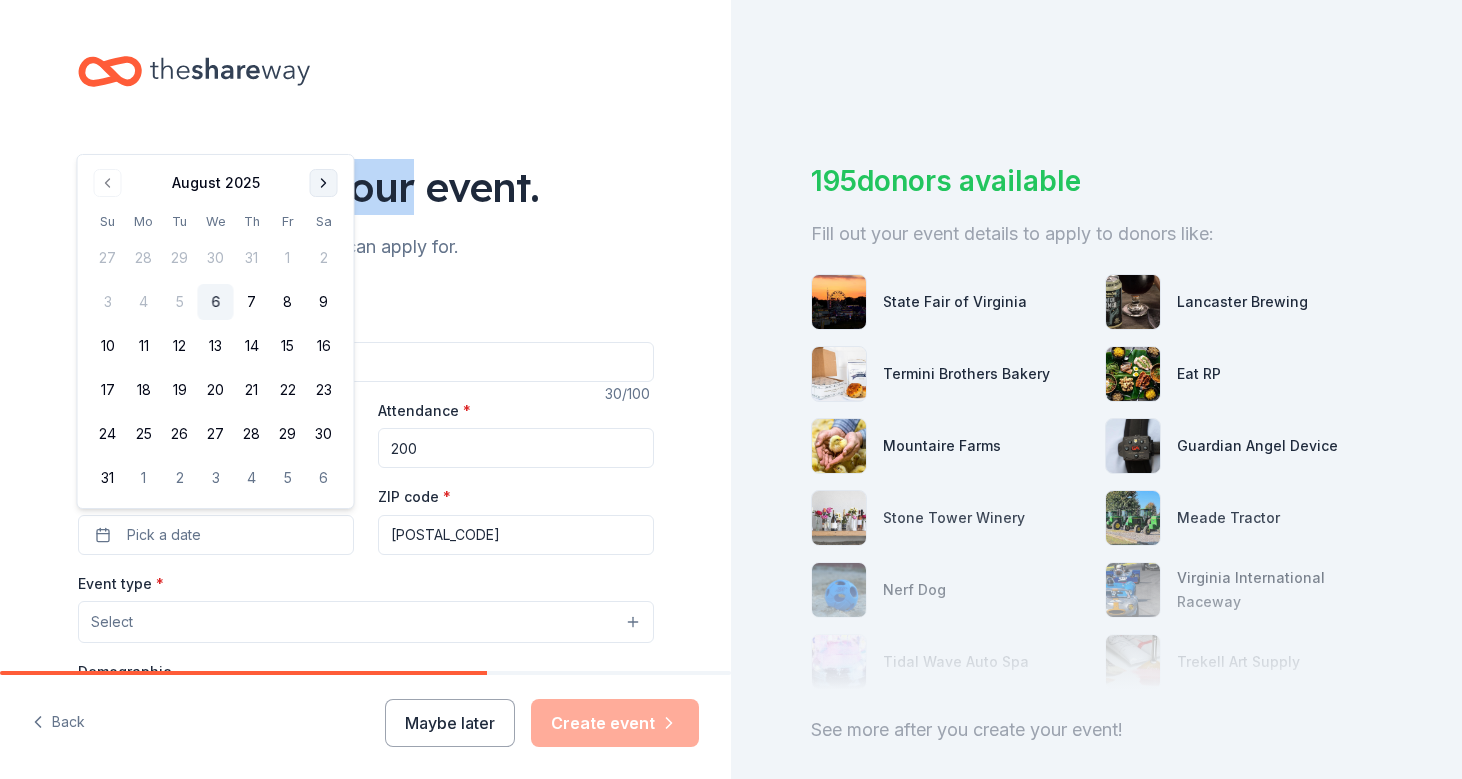 click at bounding box center [324, 183] 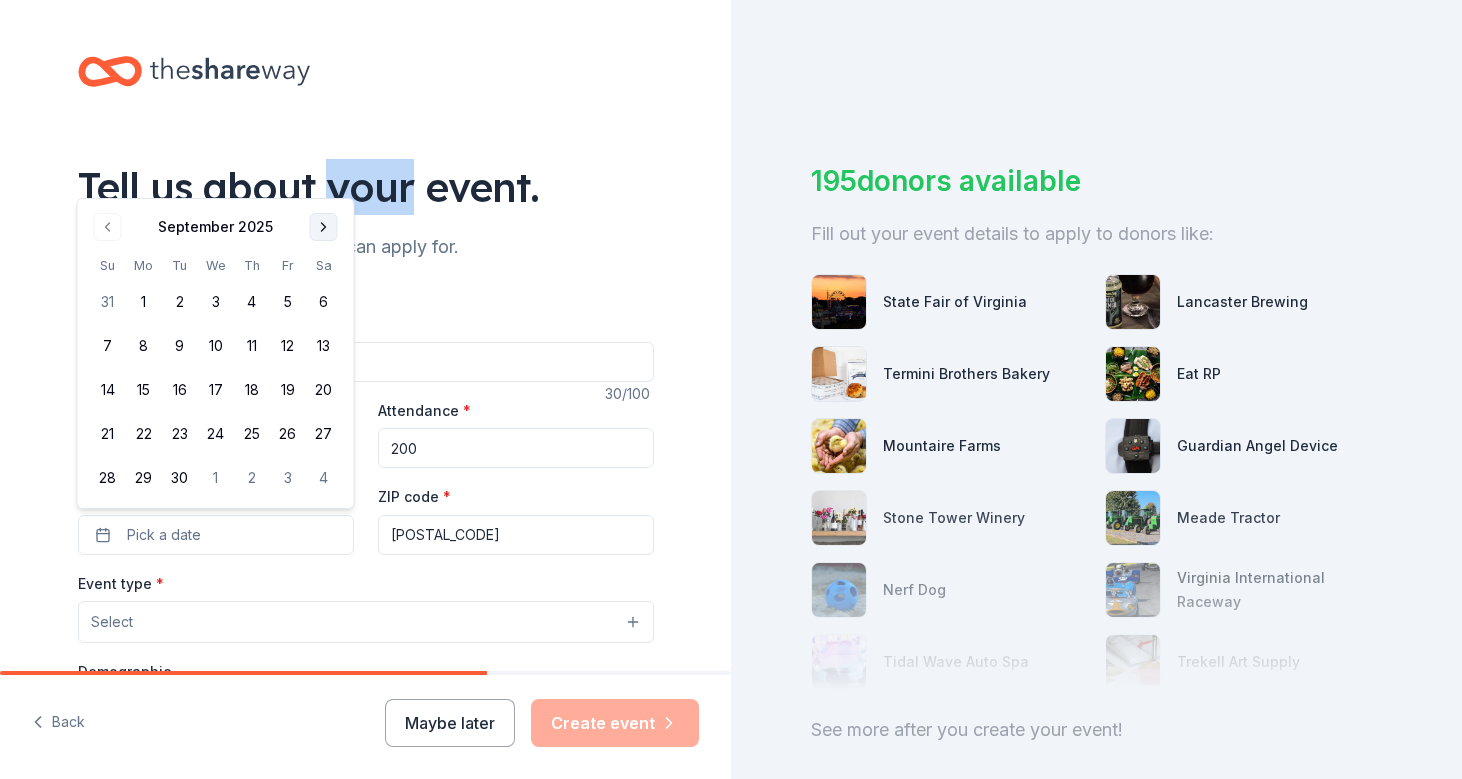 click at bounding box center (324, 227) 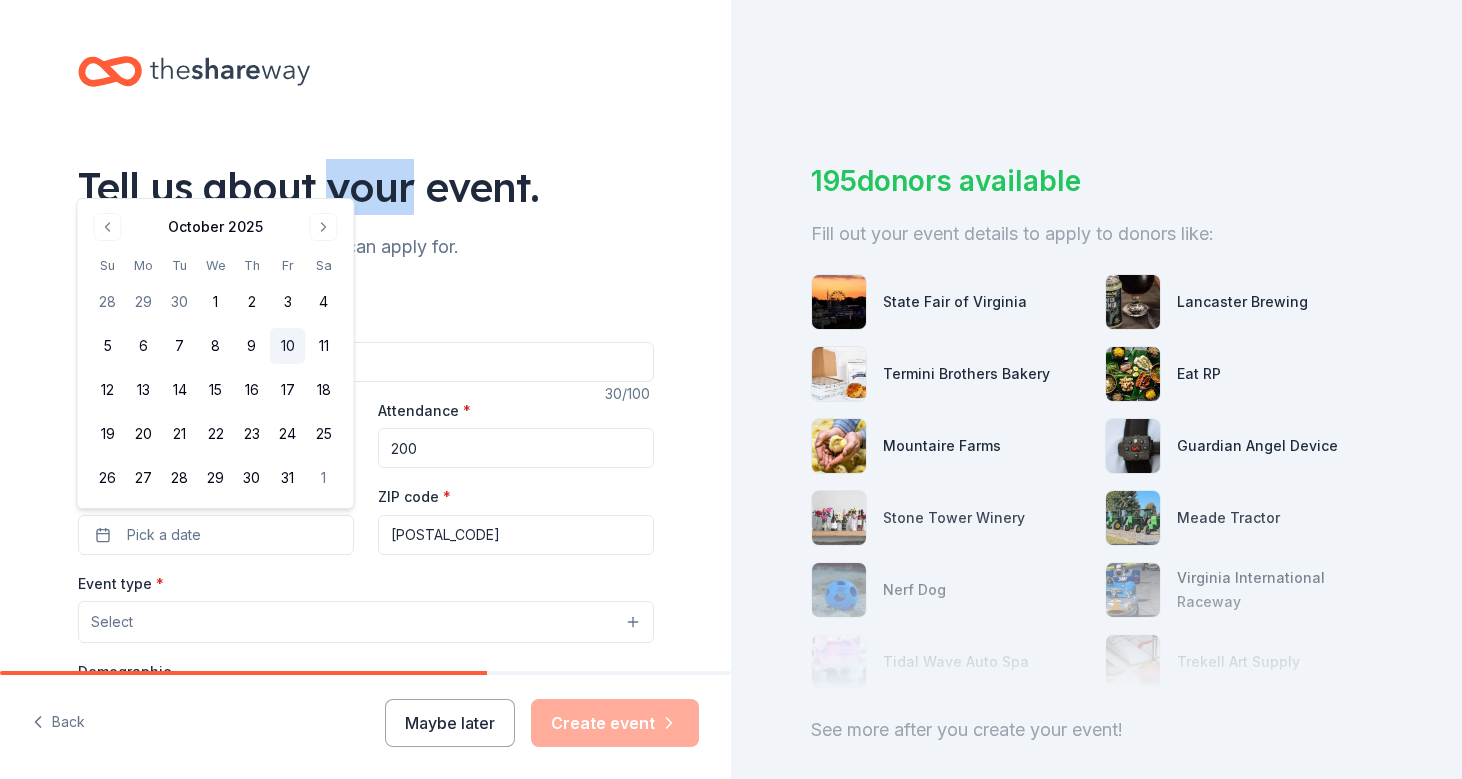 click on "10" at bounding box center [288, 346] 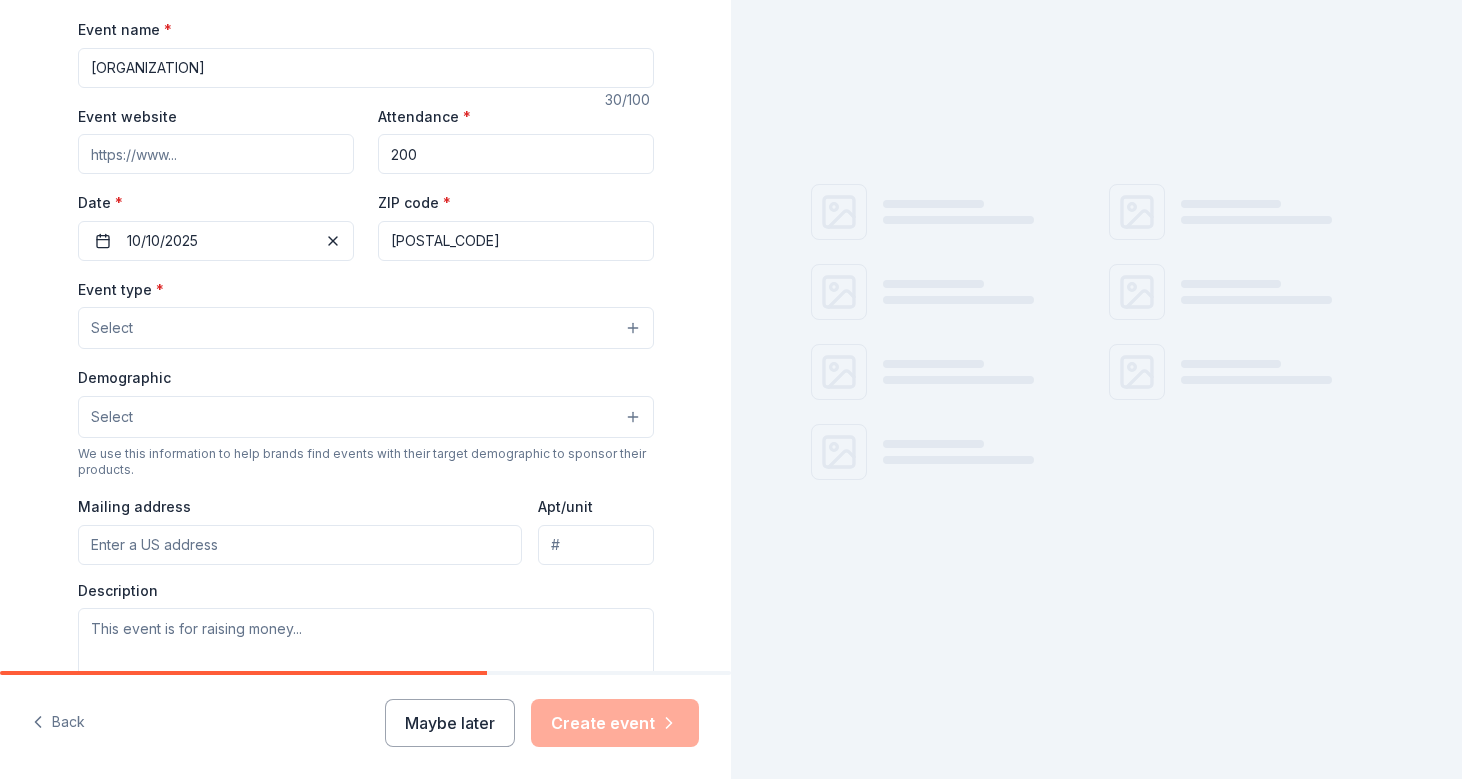 scroll, scrollTop: 362, scrollLeft: 0, axis: vertical 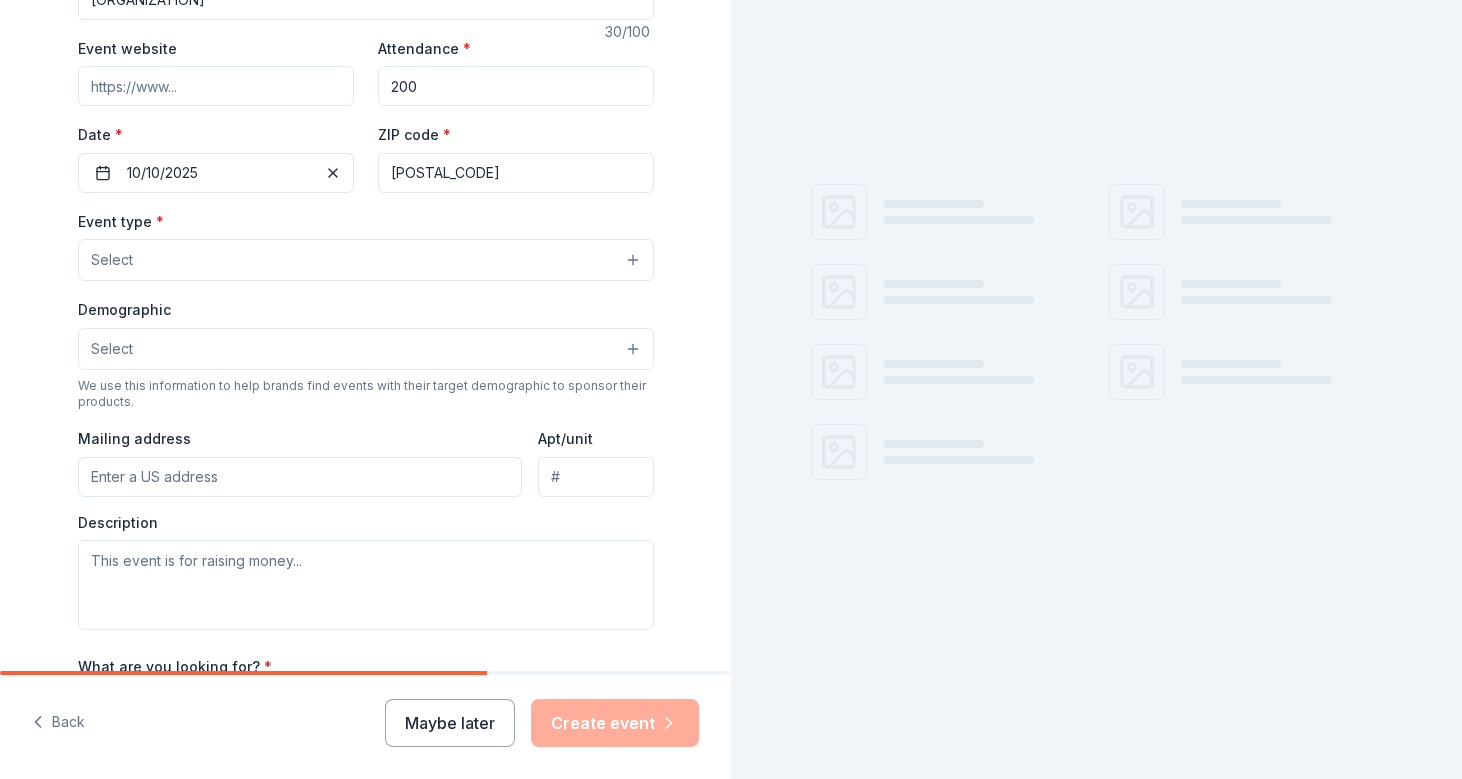type on "[POSTAL_CODE]" 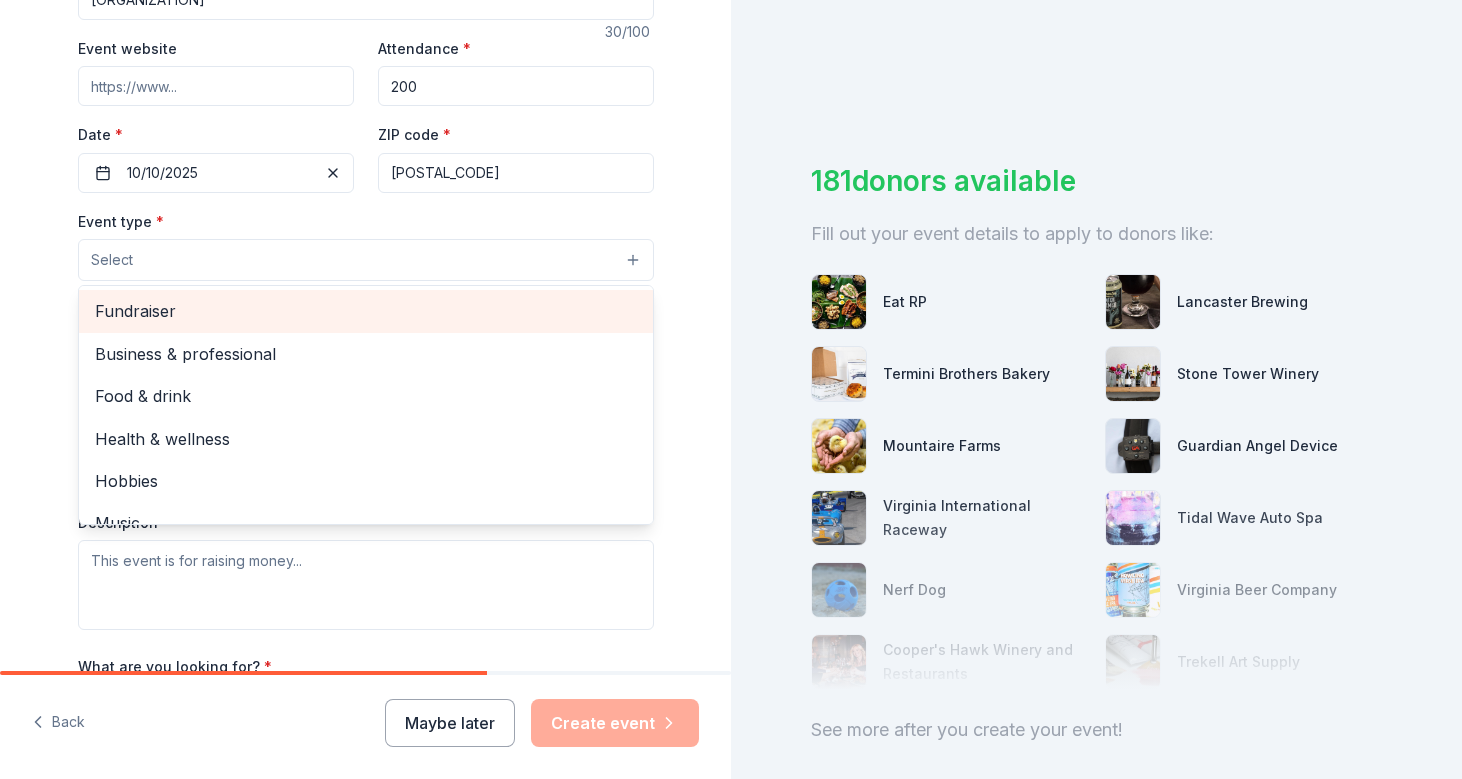 click on "Fundraiser" at bounding box center (366, 311) 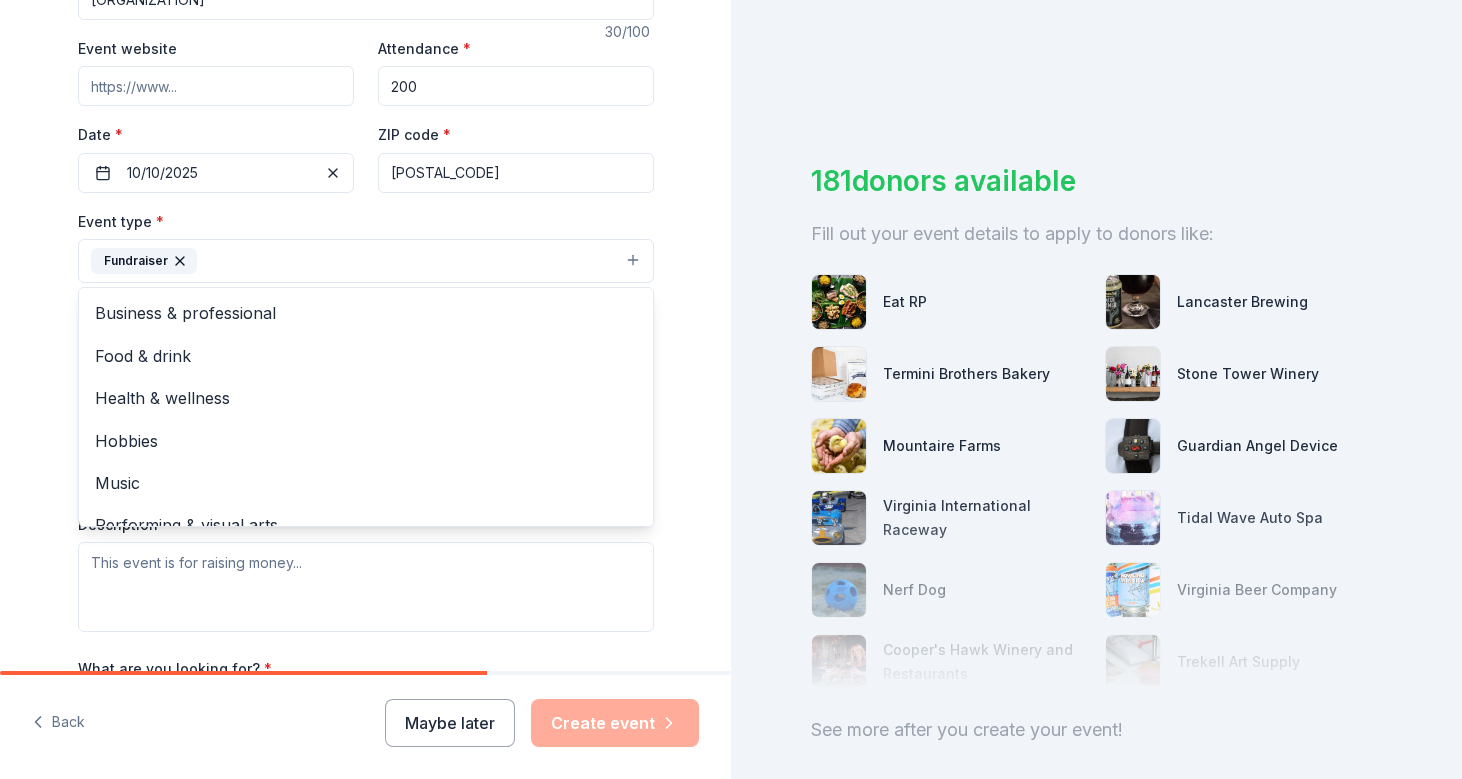 click on "Event name * [ORGANIZATION] 30 /100 Event website Attendance * 200 Date * 10/10/2025 ZIP code * [POSTAL_CODE] Event type * Fundraiser Business & professional Food & drink Health & wellness Hobbies Music Performing & visual arts Demographic Select We use this information to help brands find events with their target demographic to sponsor their products. Mailing address Apt/unit Description What are you looking for? * Auction & raffle Meals Snacks Desserts Alcohol Beverages Send me reminders Email me reminders of donor application deadlines Recurring event" at bounding box center [365, 304] 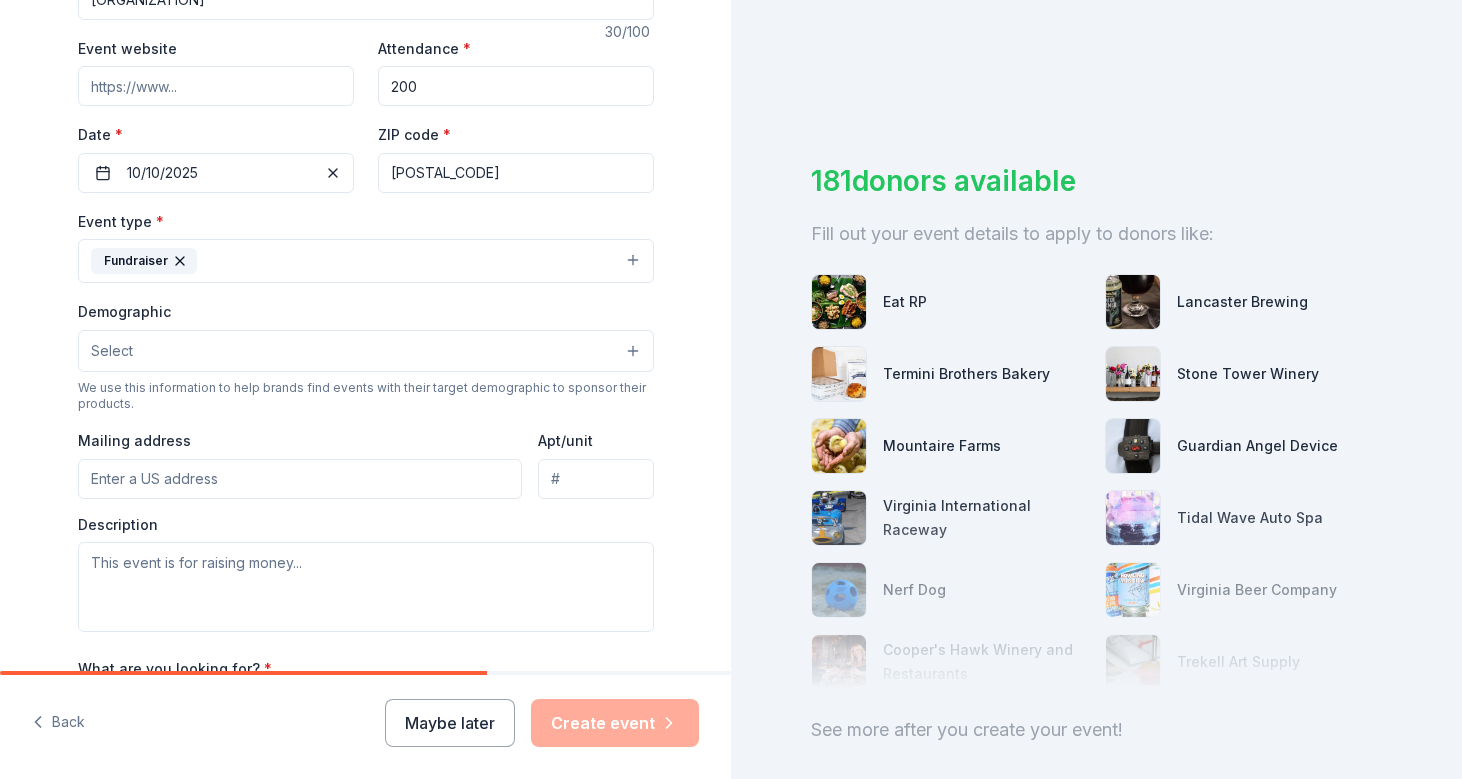 click on "Fundraiser" at bounding box center (366, 261) 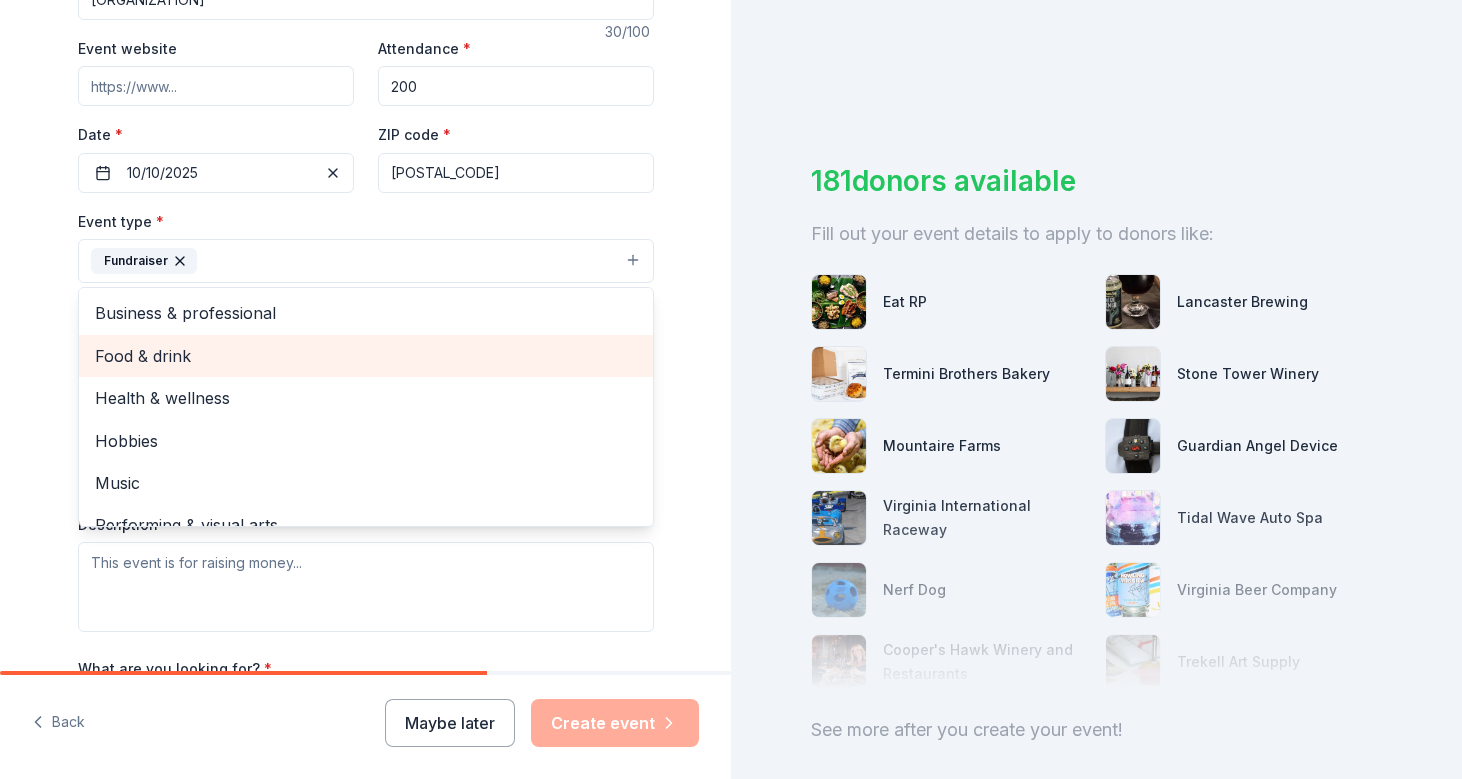 scroll, scrollTop: 0, scrollLeft: 0, axis: both 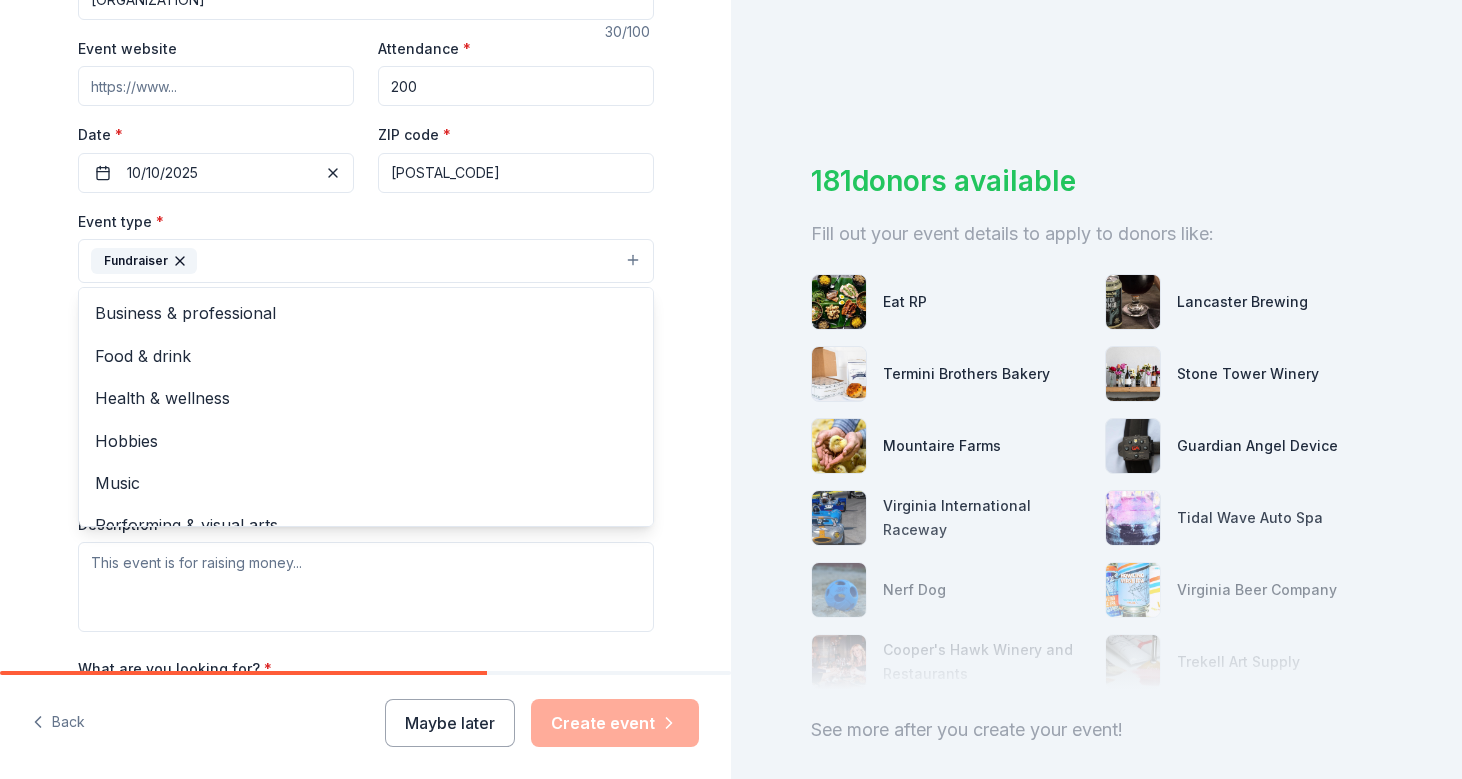 click on "Event name * [ORGANIZATION] 30 /100 Event website Attendance * 200 Date * 10/10/2025 ZIP code * [POSTAL_CODE] Event type * Fundraiser Business & professional Food & drink Health & wellness Hobbies Music Performing & visual arts Demographic Select We use this information to help brands find events with their target demographic to sponsor their products. Mailing address Apt/unit Description What are you looking for? * Auction & raffle Meals Snacks Desserts Alcohol Beverages Send me reminders Email me reminders of donor application deadlines Recurring event" at bounding box center (366, 304) 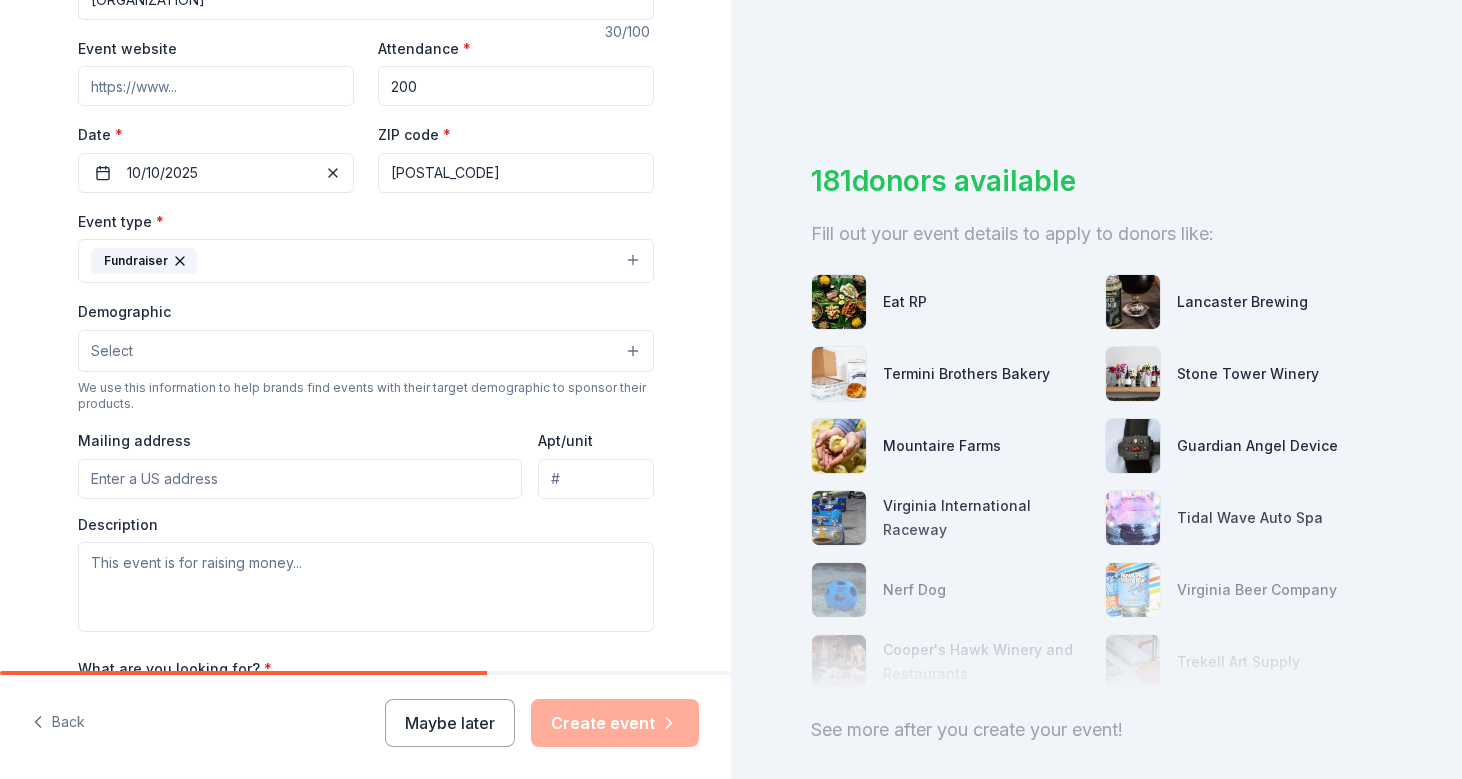 click on "Select" at bounding box center [366, 351] 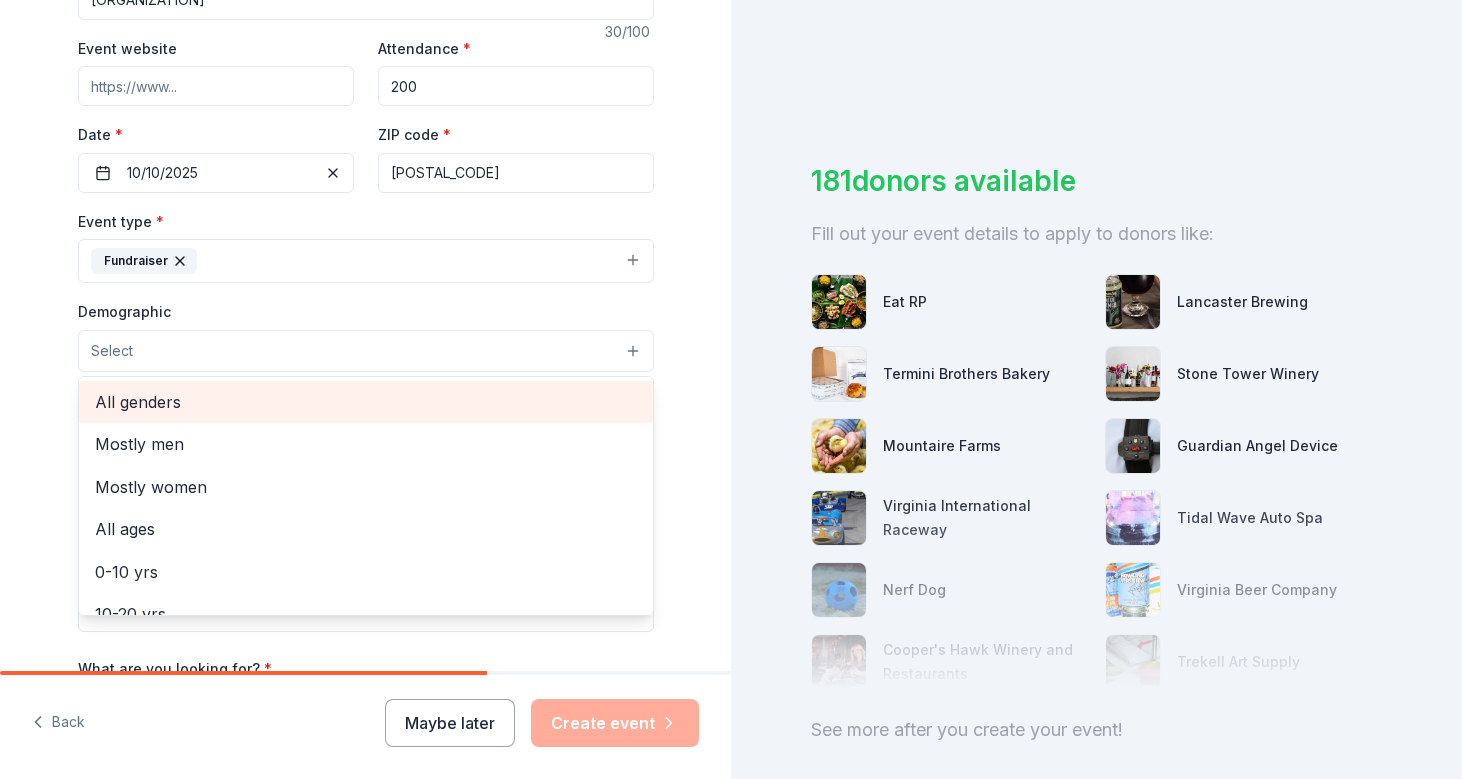 click on "All genders" at bounding box center [366, 402] 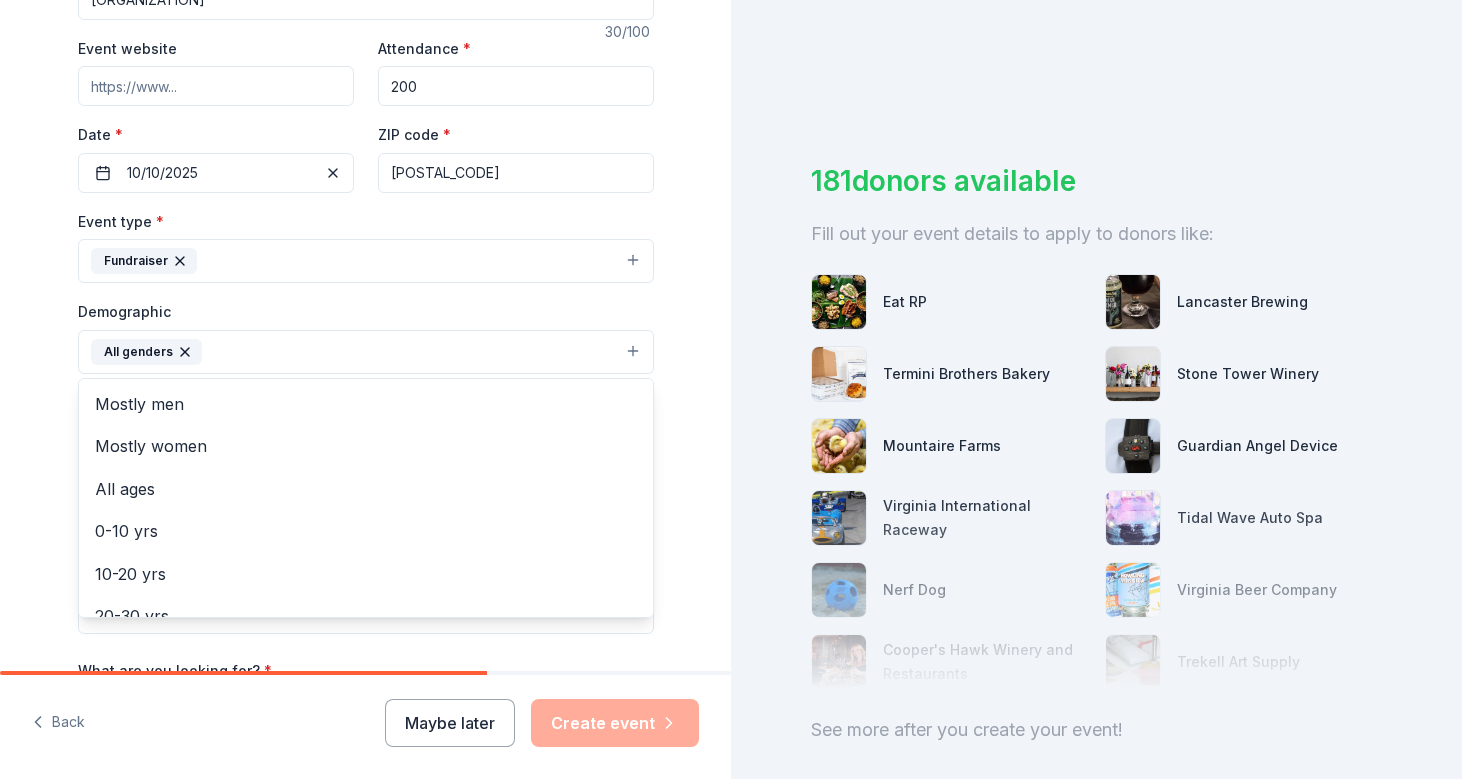 click on "Tell us about your event. We'll find in-kind donations you can apply for. Event name * [ORGANIZATION] 30 /100 Event website Attendance * 200 Date * 10/10/2025 ZIP code * [POSTAL_CODE] Event type * Fundraiser Demographic All genders Mostly men Mostly women All ages 0-10 yrs 10-20 yrs 20-30 yrs 30-40 yrs 40-50 yrs 50-60 yrs 60-70 yrs 70-80 yrs 80+ yrs We use this information to help brands find events with their target demographic to sponsor their products. Mailing address Apt/unit Description What are you looking for? * Auction & raffle Meals Snacks Desserts Alcohol Beverages Send me reminders Email me reminders of donor application deadlines Recurring event" at bounding box center (365, 305) 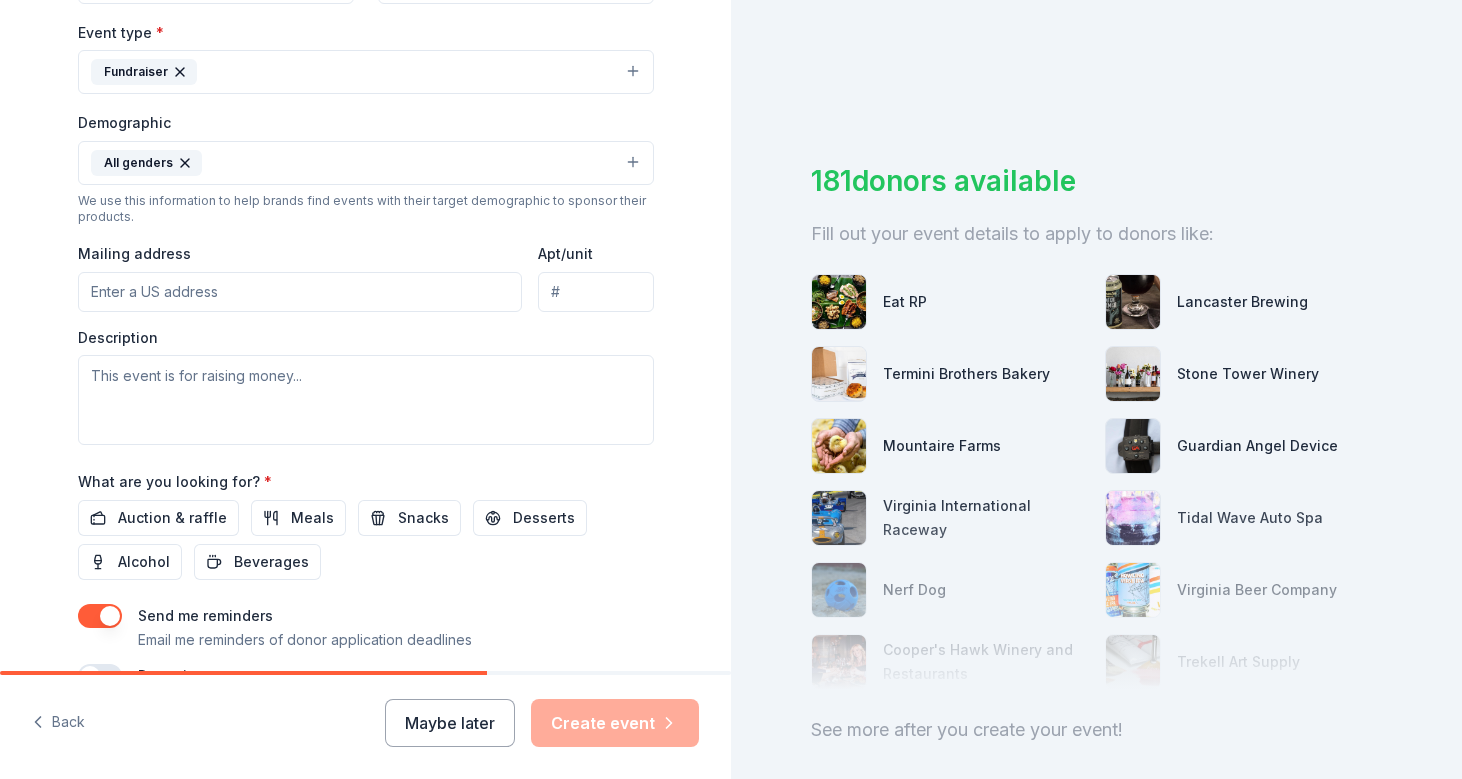 scroll, scrollTop: 607, scrollLeft: 0, axis: vertical 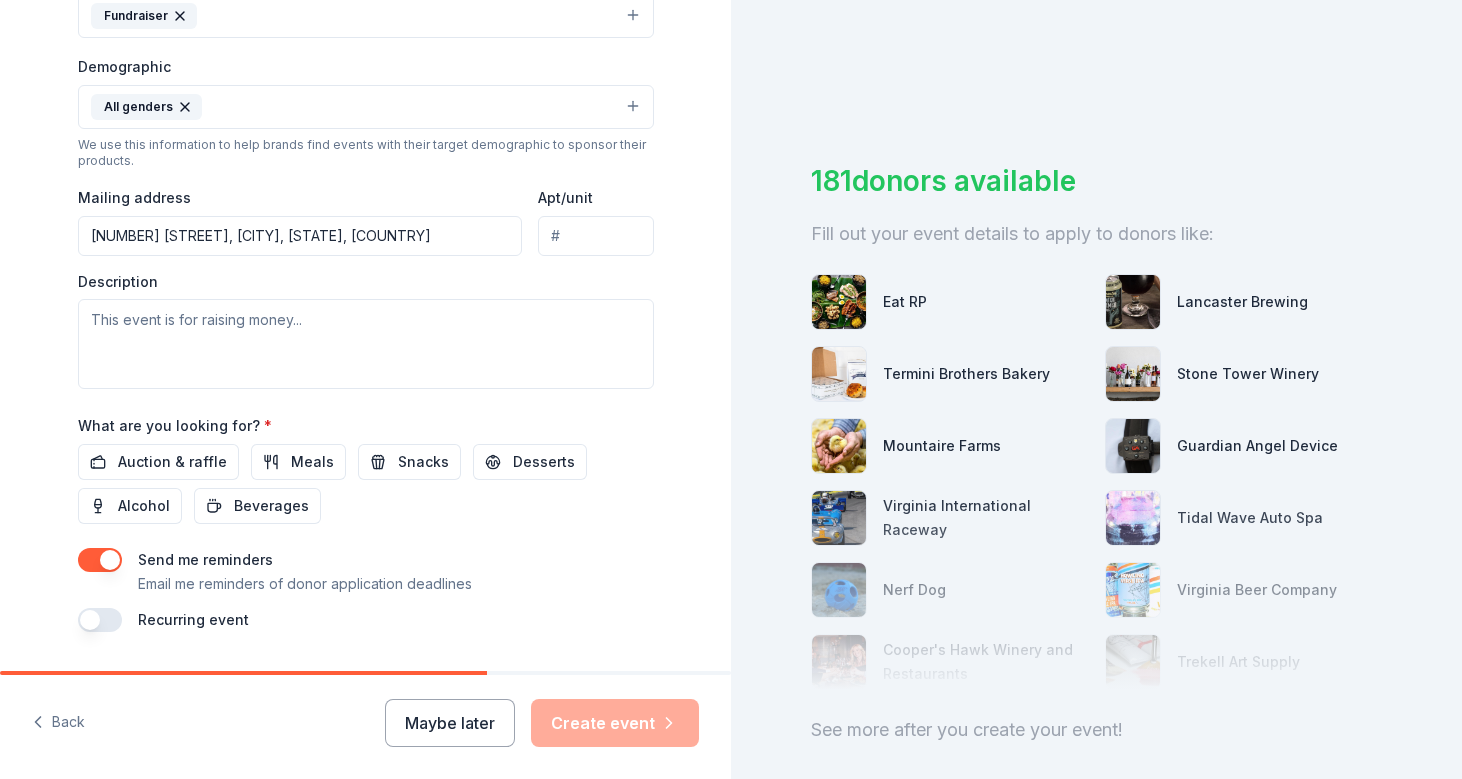 type on "[NUMBER] [STREET], [CITY], [STATE], [POSTAL_CODE]" 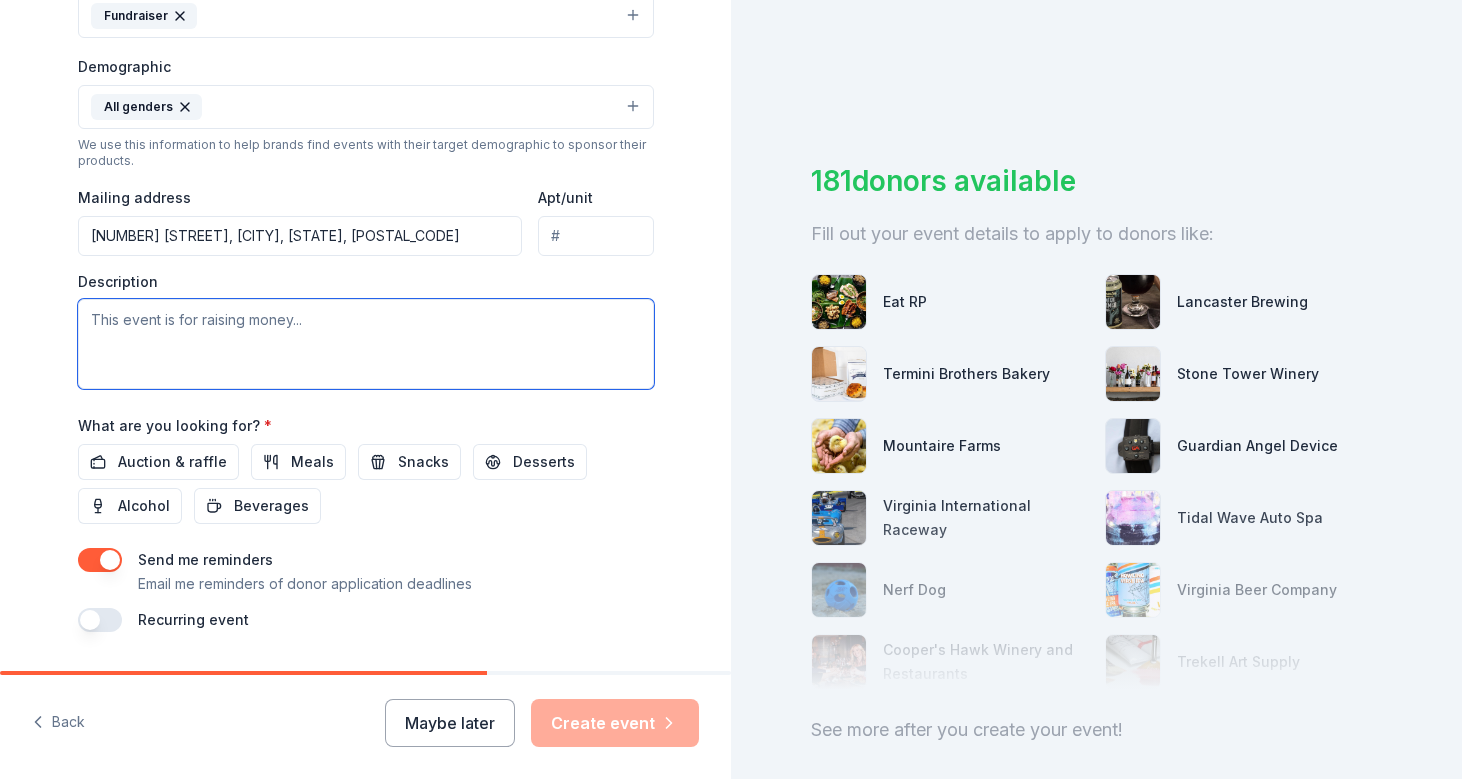 click at bounding box center (366, 344) 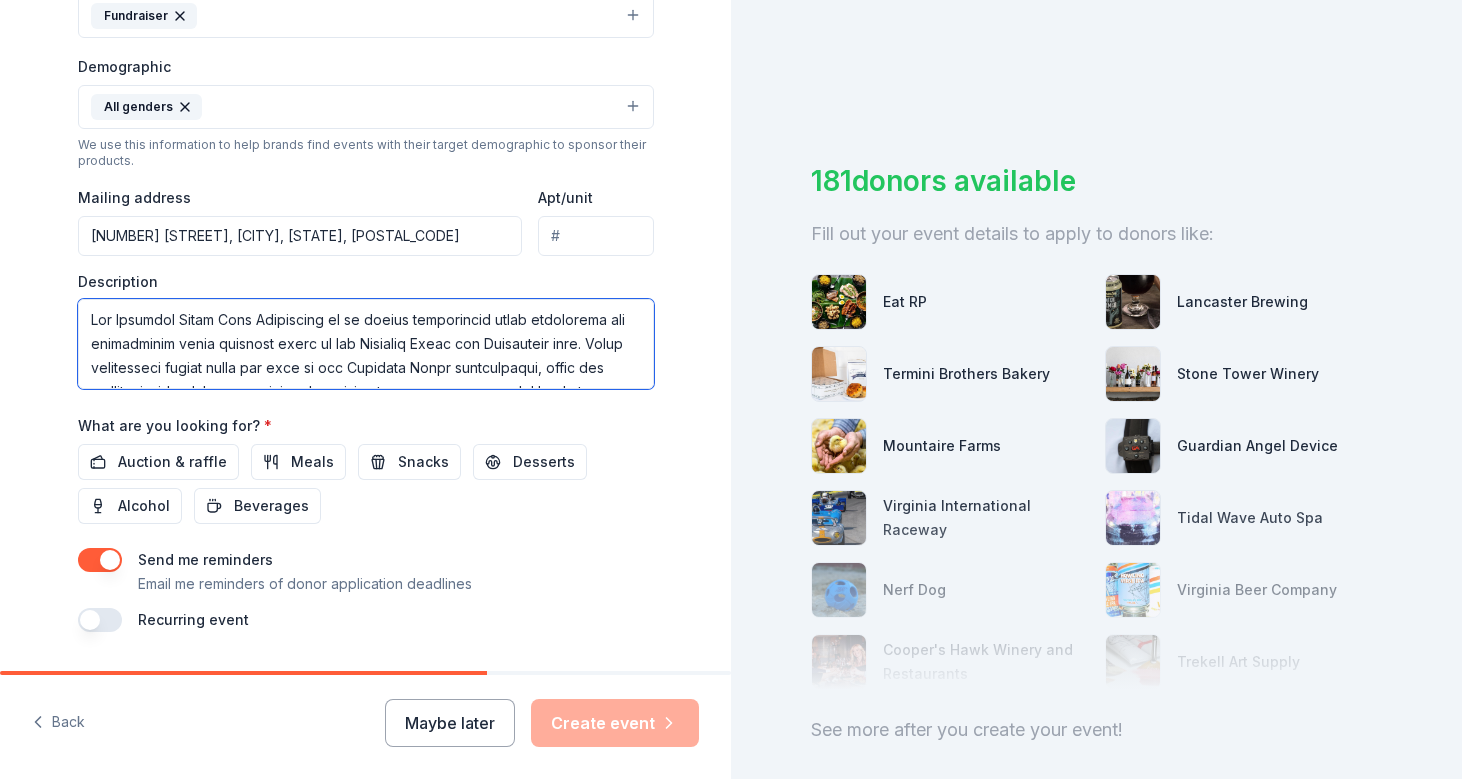 scroll, scrollTop: 528, scrollLeft: 0, axis: vertical 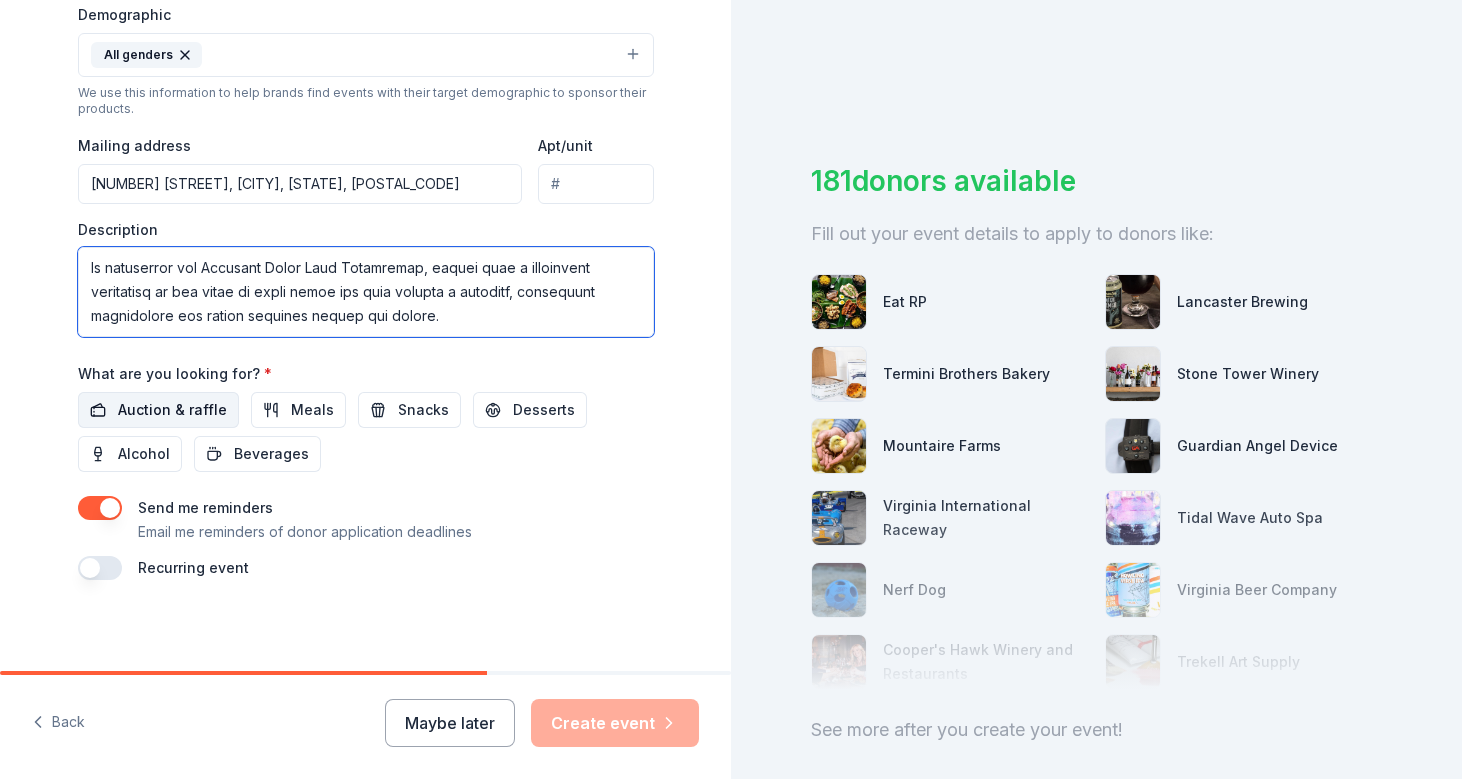 type on "The [ORGANIZATION] is an annual fundraising event benefiting two outstanding youth softball teams in the [CITY] and [CITY] area. These competitive travel teams are part of the [ORGANIZATION] organization, known for developing high-level athletes and strong young leaders through the sport of softball.
This event brings together community members, local businesses, sponsors, and supporters for a fun-filled day of golf, networking, and charitable giving. Participants enjoy a round of golf at a beautiful local course, along with contests, raffles, prizes, and opportunities to meet the players and coaches their donations support.
All proceeds from the tournament go directly toward helping players cover the costs of travel and tournament fees throughout the season. These expenses can add up quickly, and community support plays a critical role in making high-level softball accessible to all athletes, regardless of financial background.
Beyond the game, the girls gain valuable life s..." 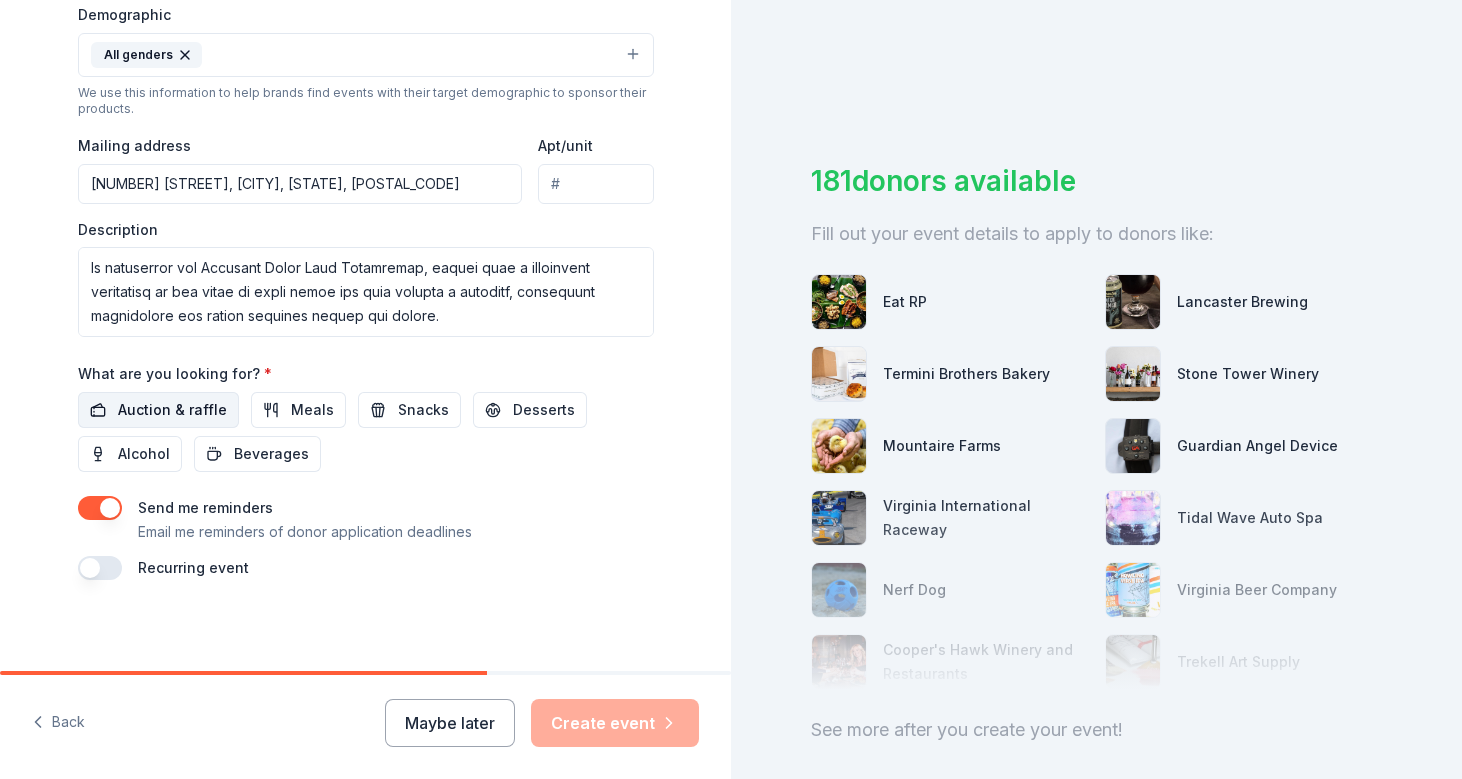 click on "Auction & raffle" at bounding box center [172, 410] 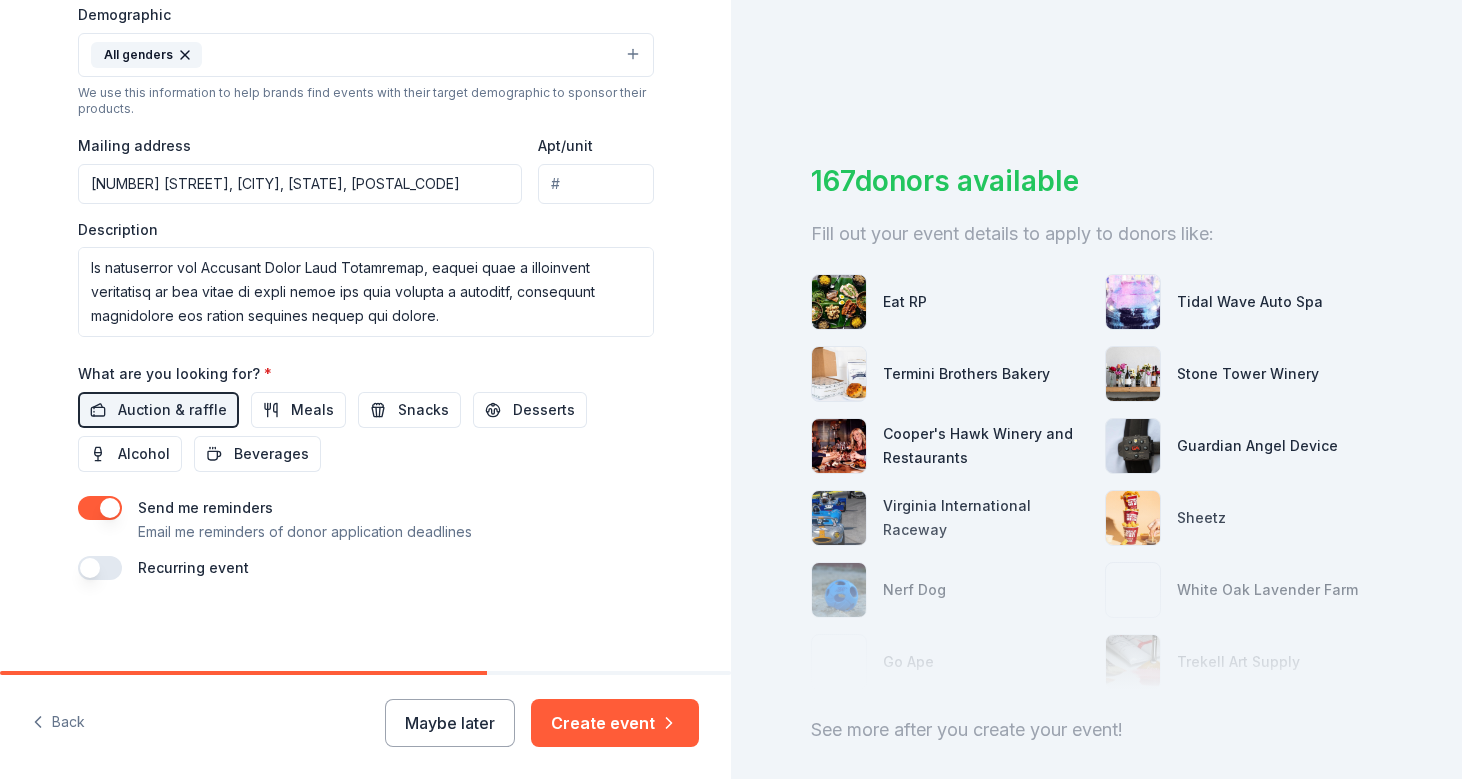 click at bounding box center (100, 508) 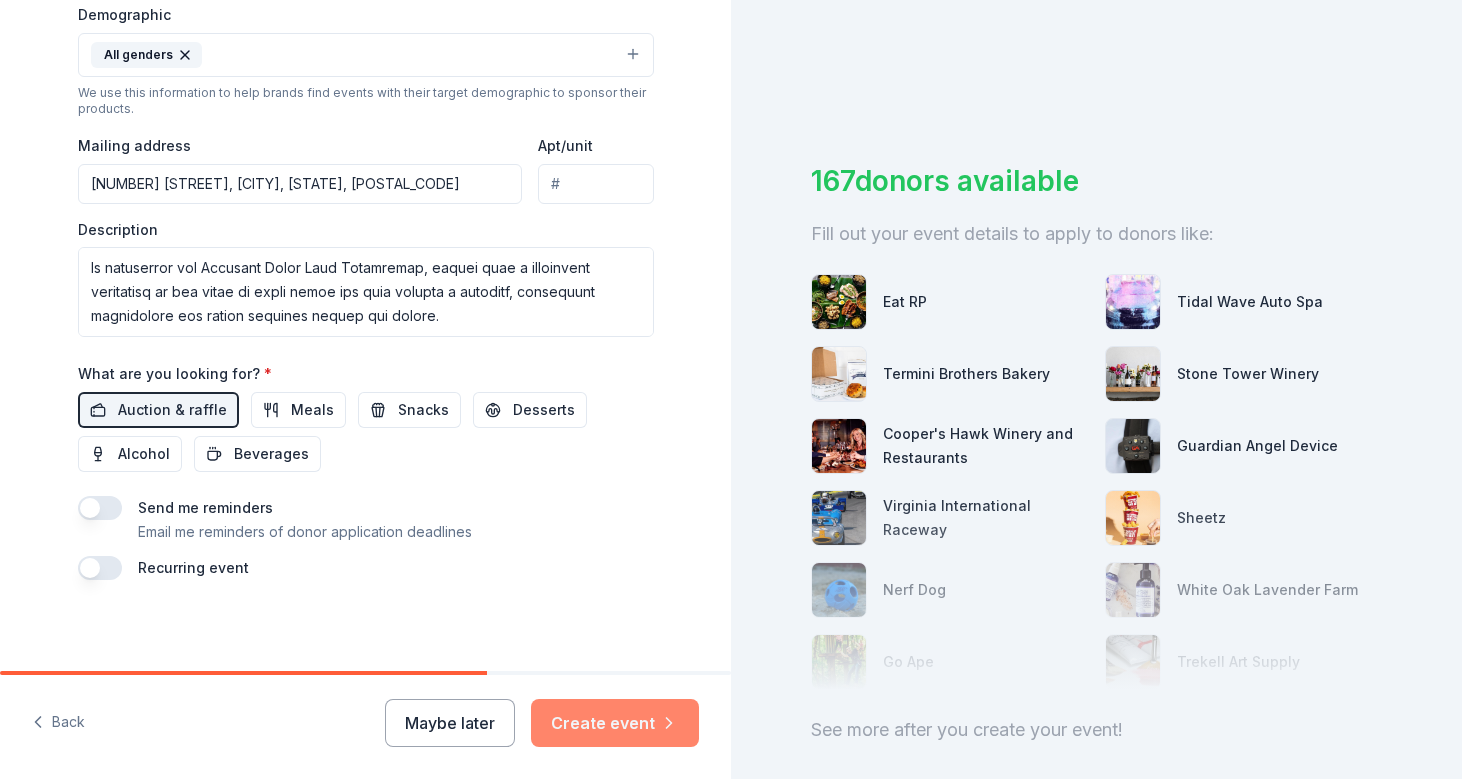 click on "Create event" at bounding box center (615, 723) 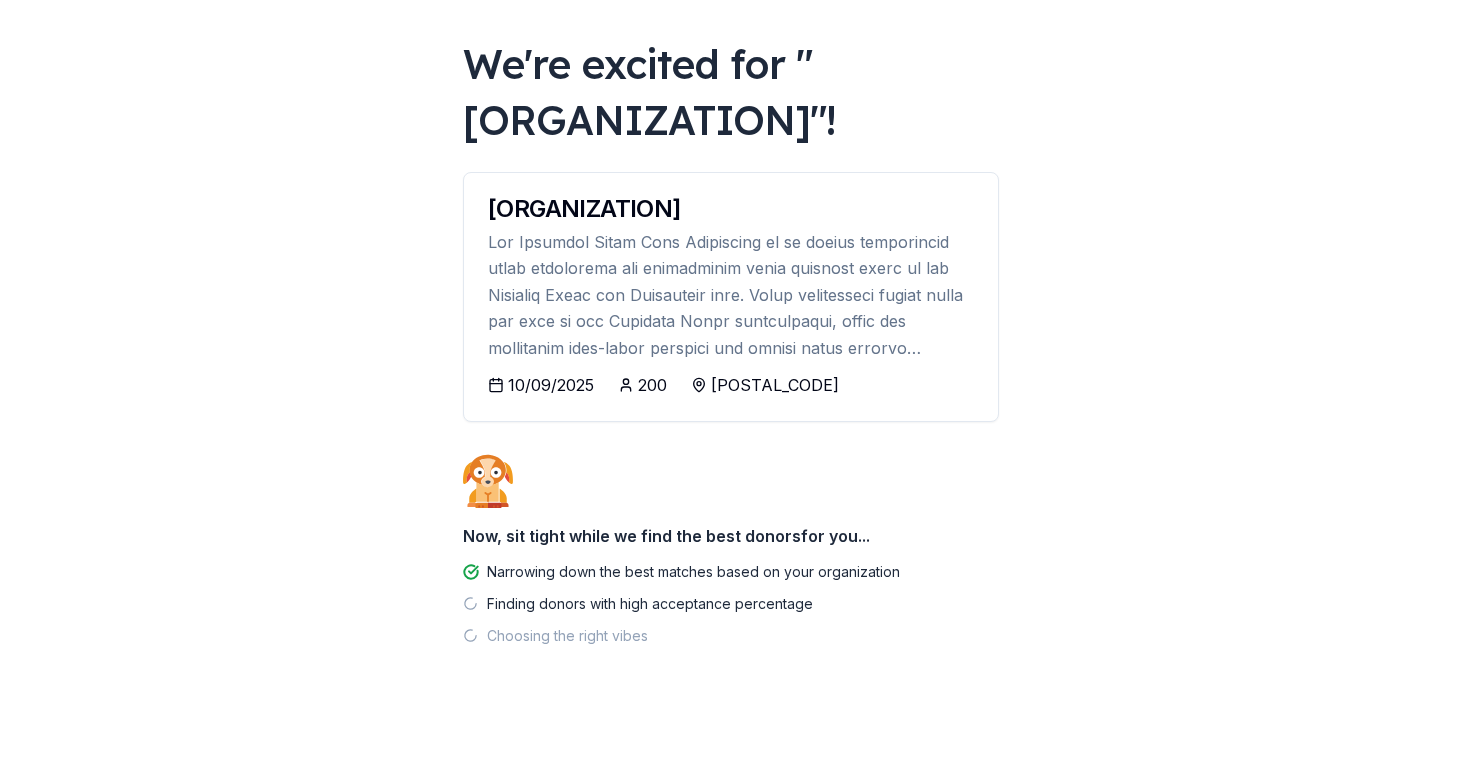 scroll, scrollTop: 90, scrollLeft: 0, axis: vertical 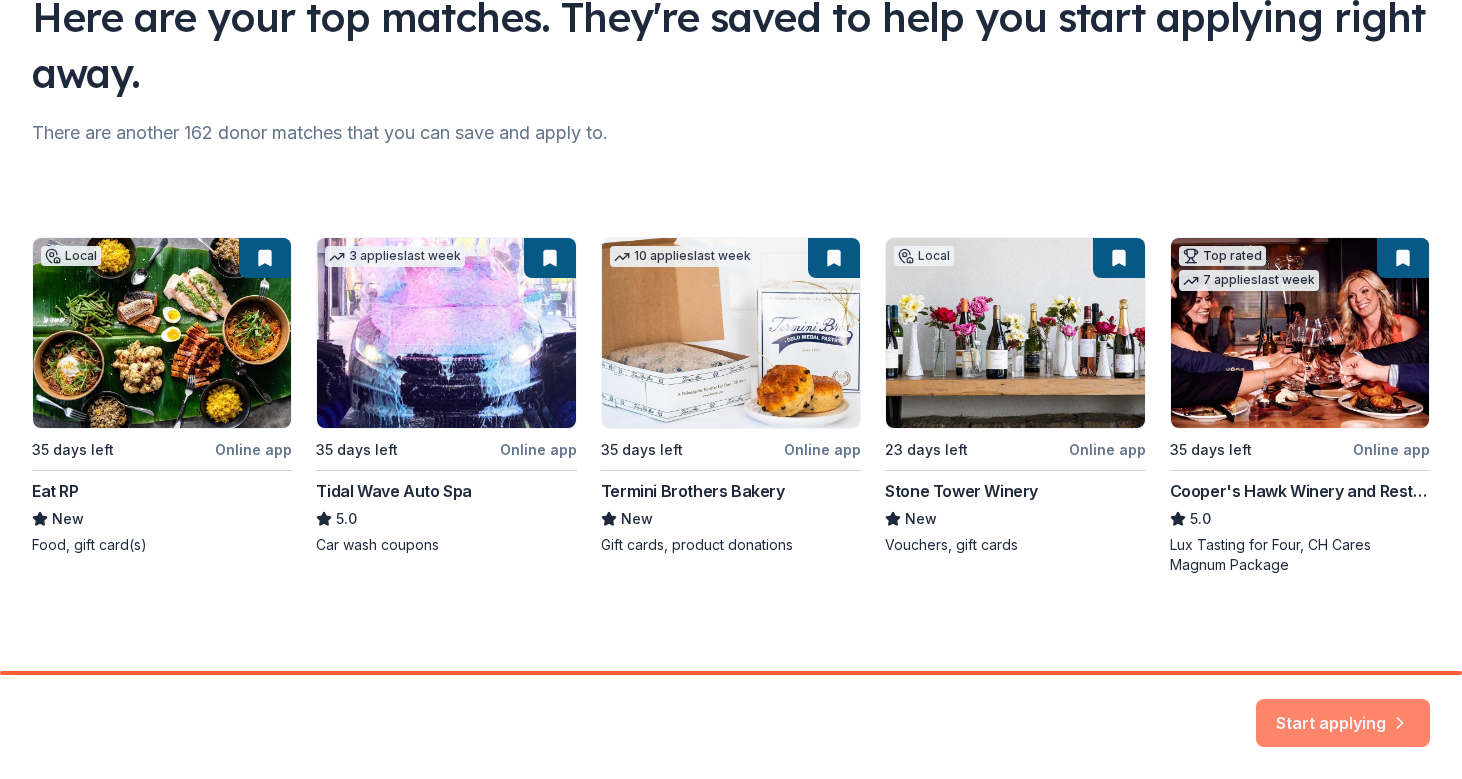click on "Start applying" at bounding box center [1343, 711] 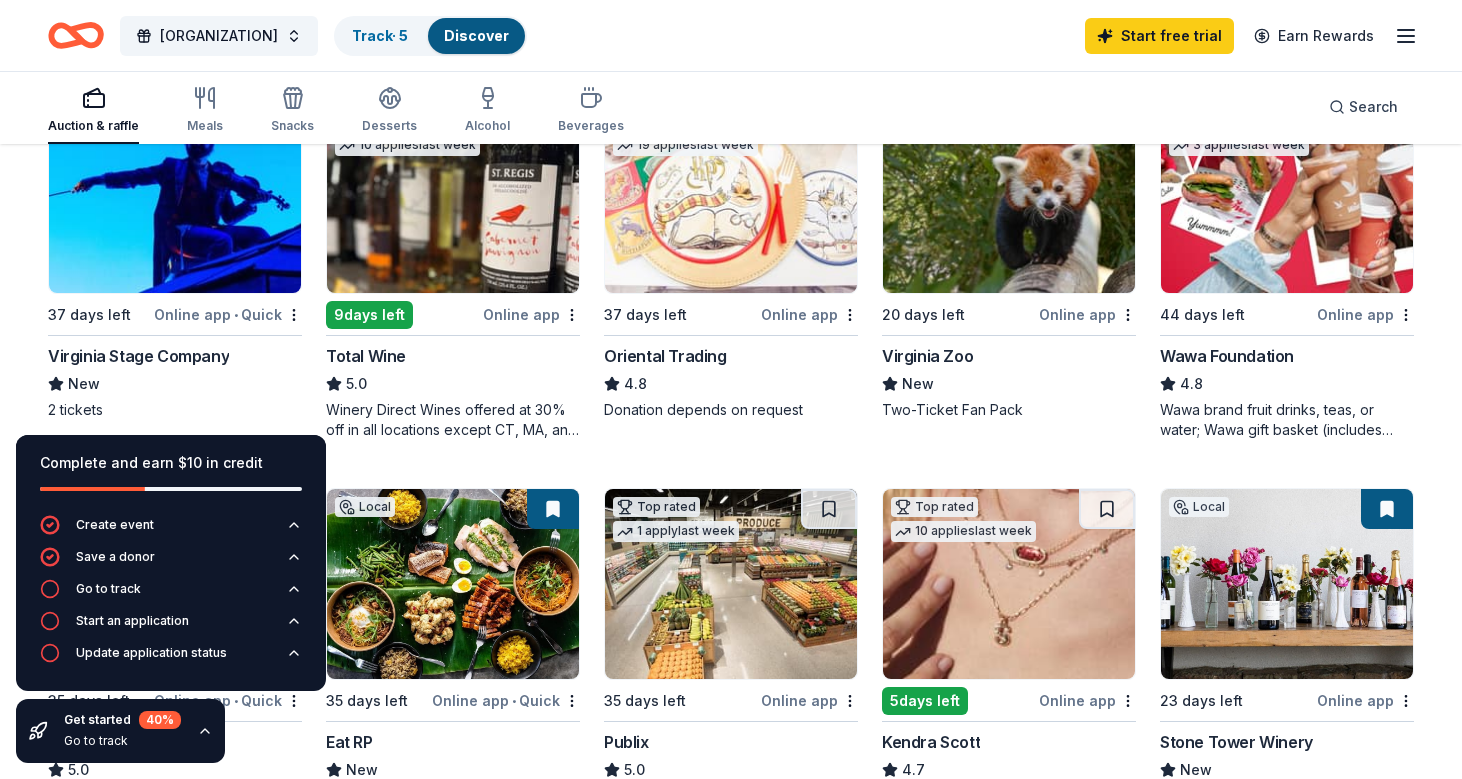 scroll, scrollTop: 266, scrollLeft: 0, axis: vertical 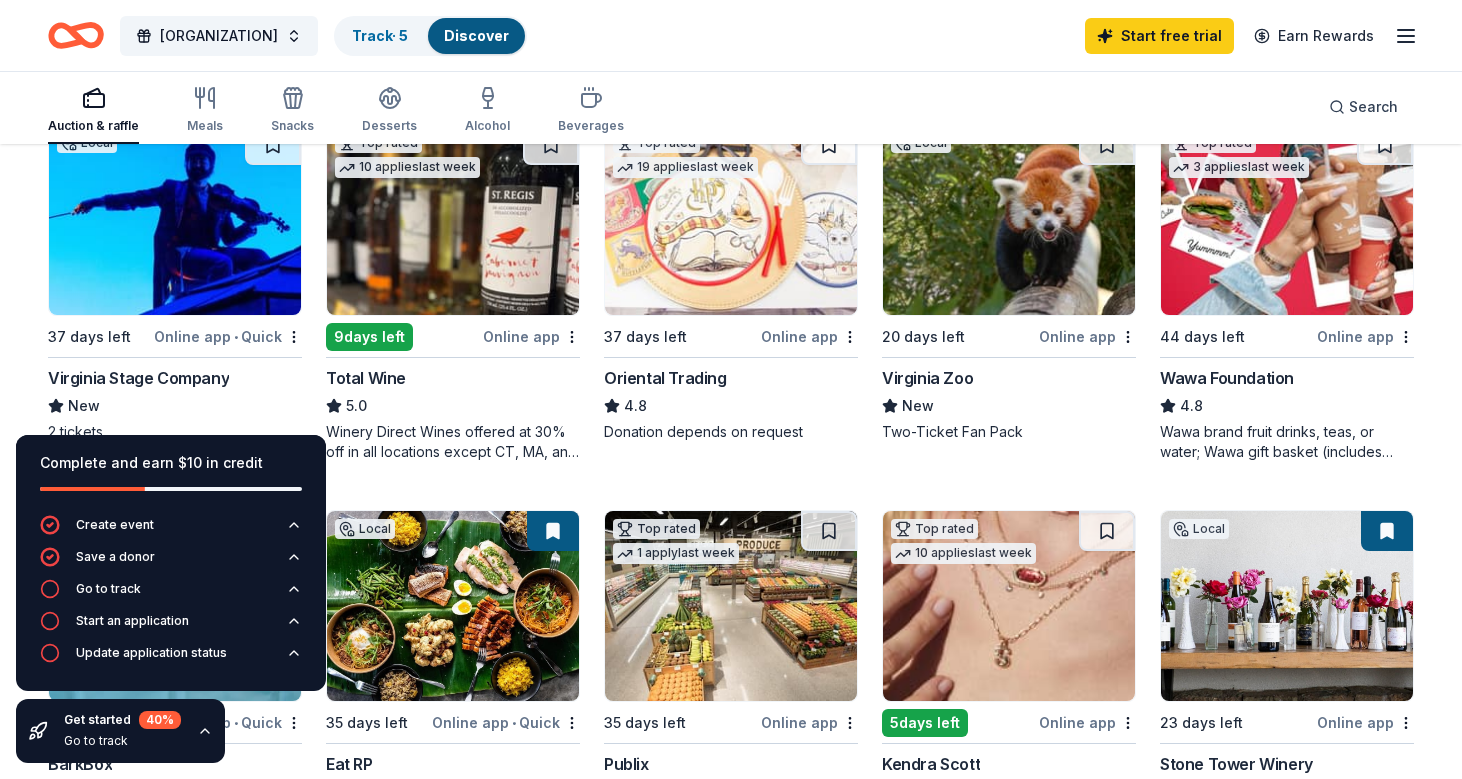 click on "Virginia Zoo" at bounding box center [1009, 378] 